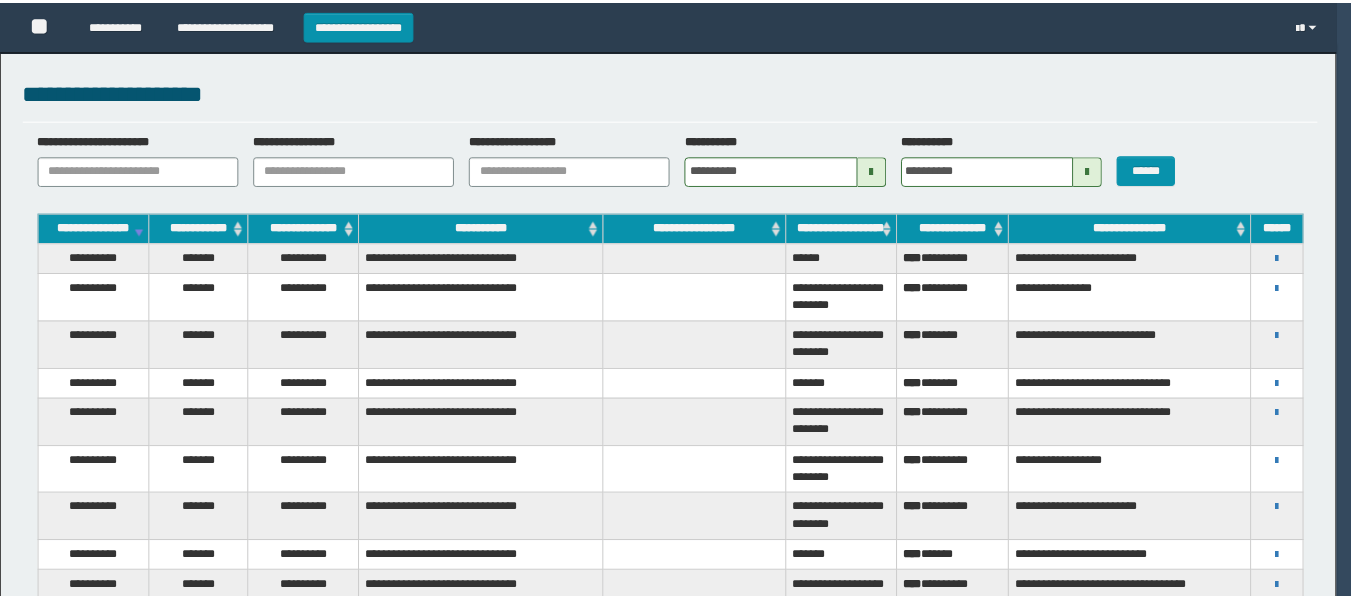 scroll, scrollTop: 0, scrollLeft: 0, axis: both 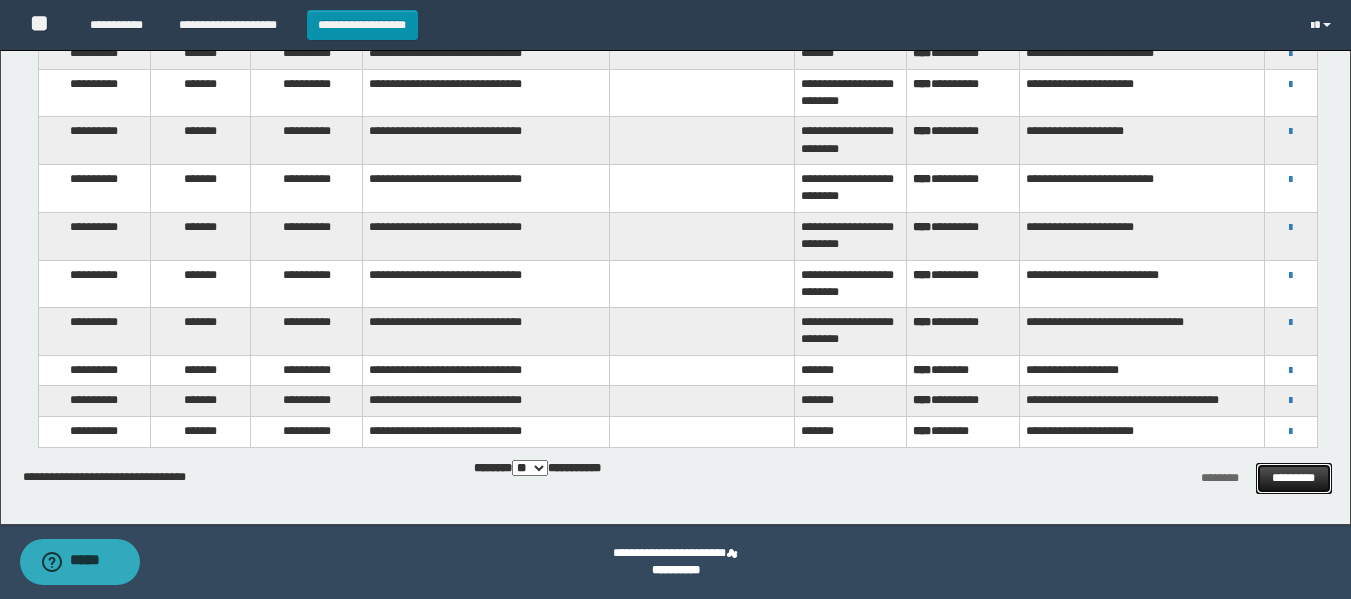click on "*********" at bounding box center [1294, 478] 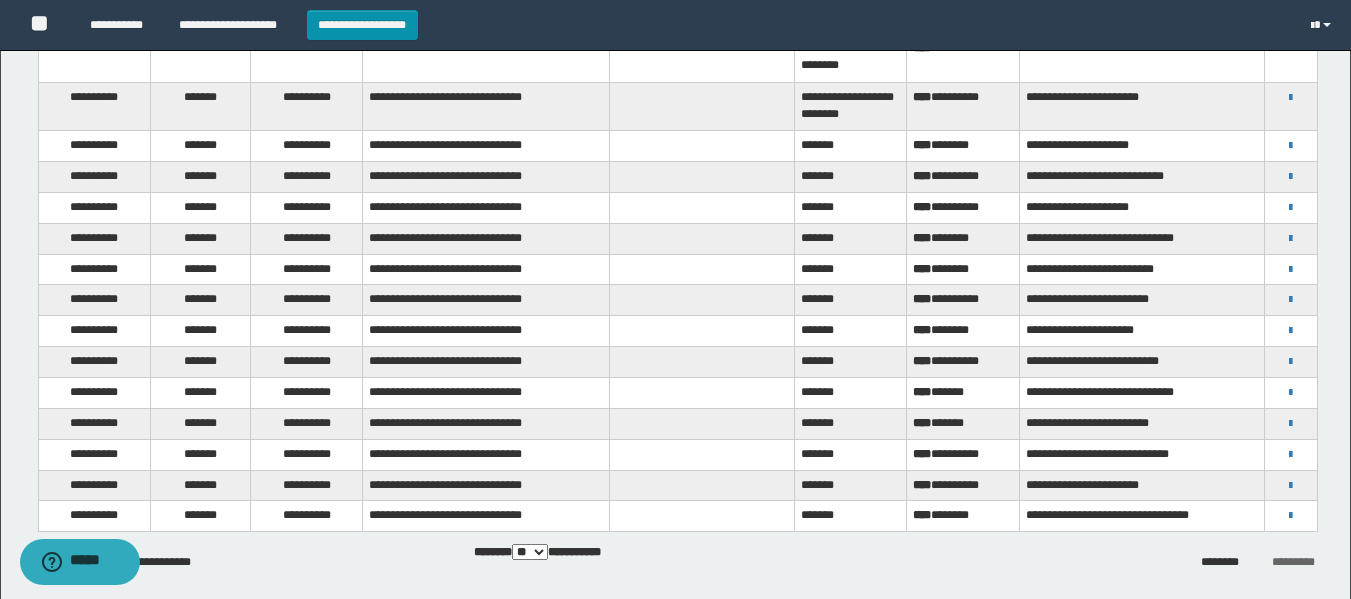 scroll, scrollTop: 319, scrollLeft: 0, axis: vertical 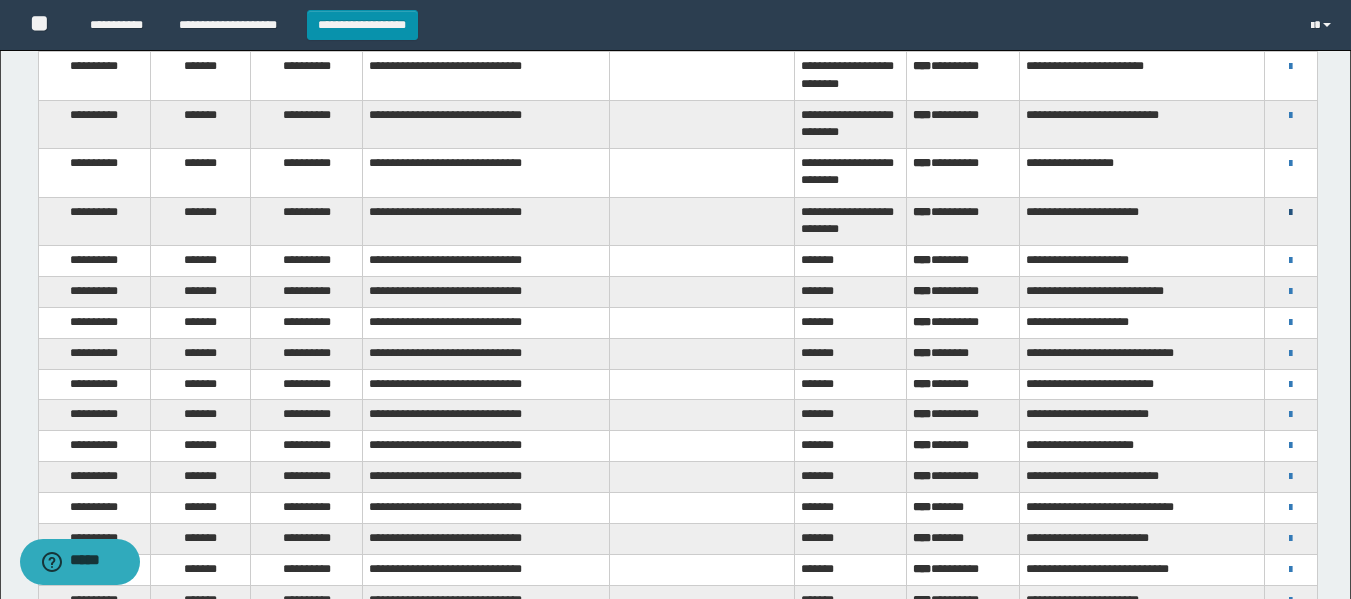 click at bounding box center [1290, 213] 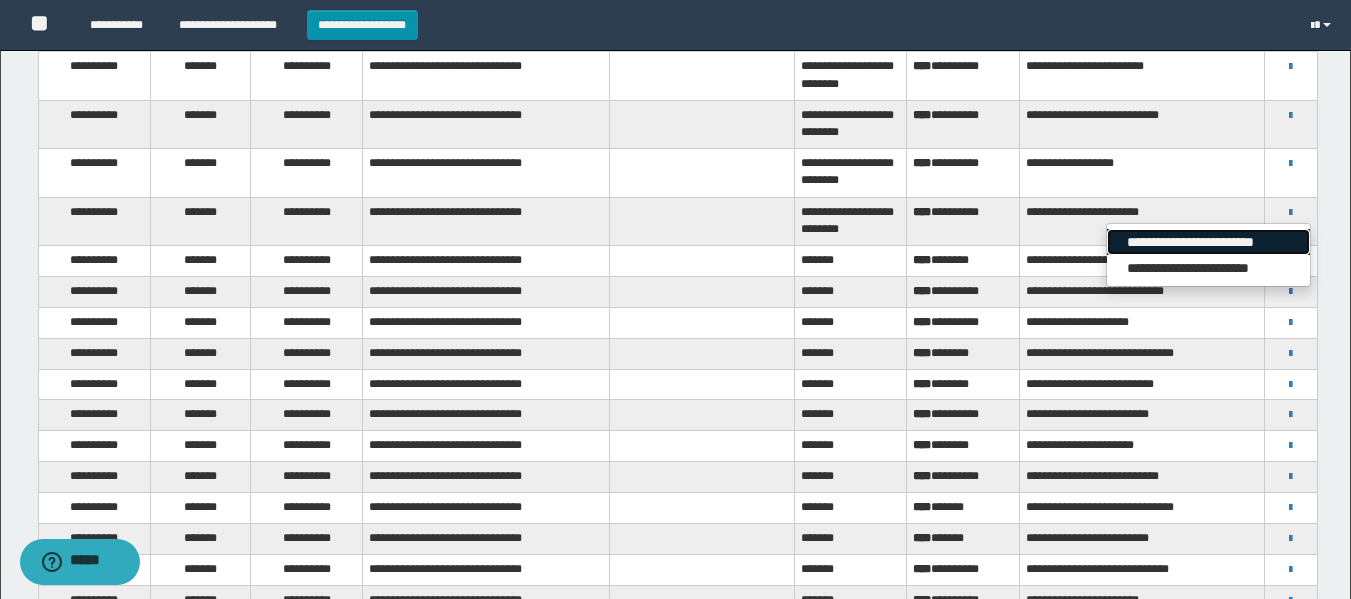click on "**********" at bounding box center (1208, 242) 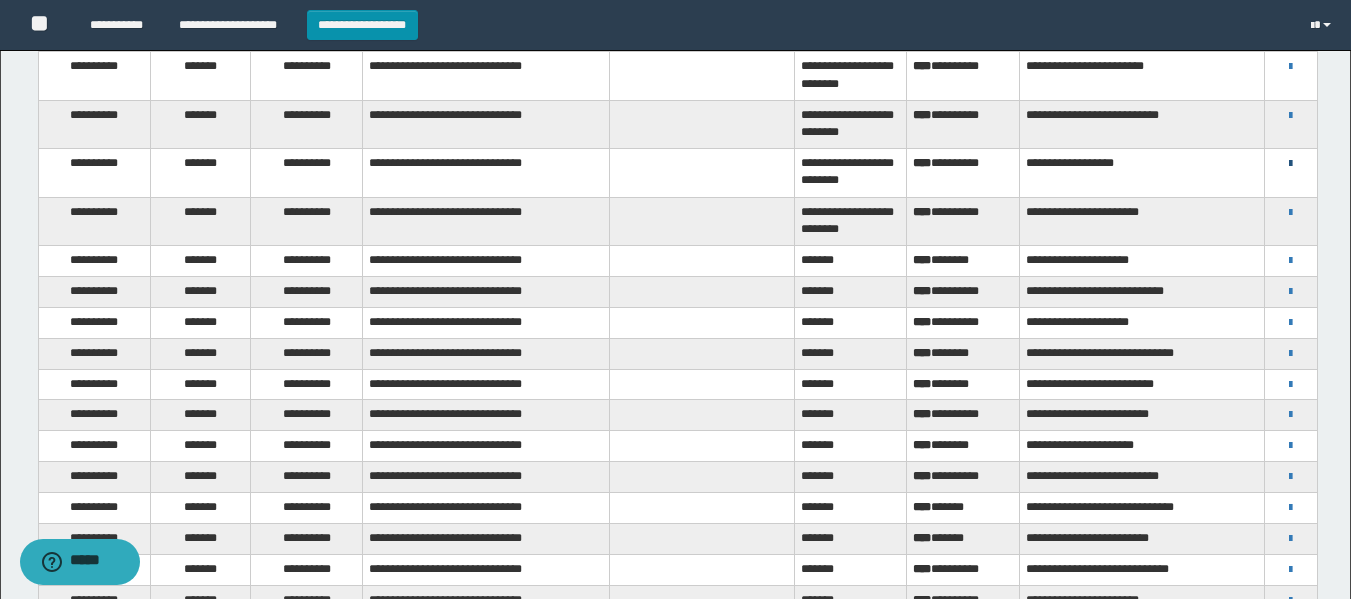 click at bounding box center (1290, 164) 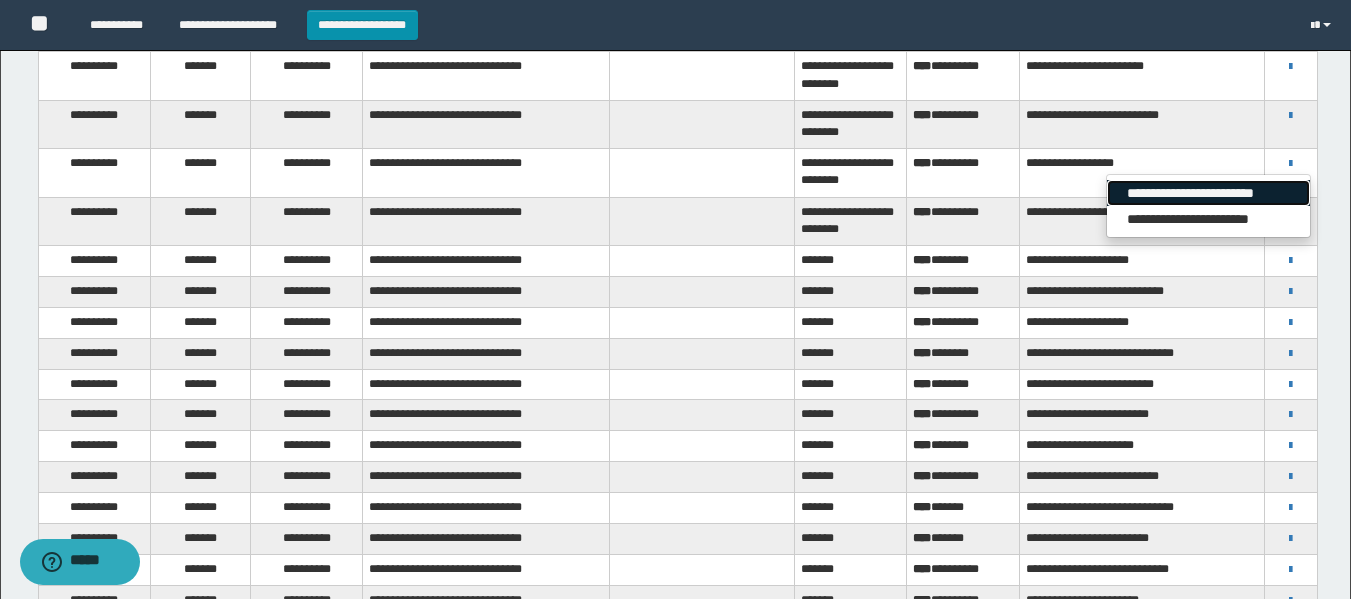 click on "**********" at bounding box center [1208, 193] 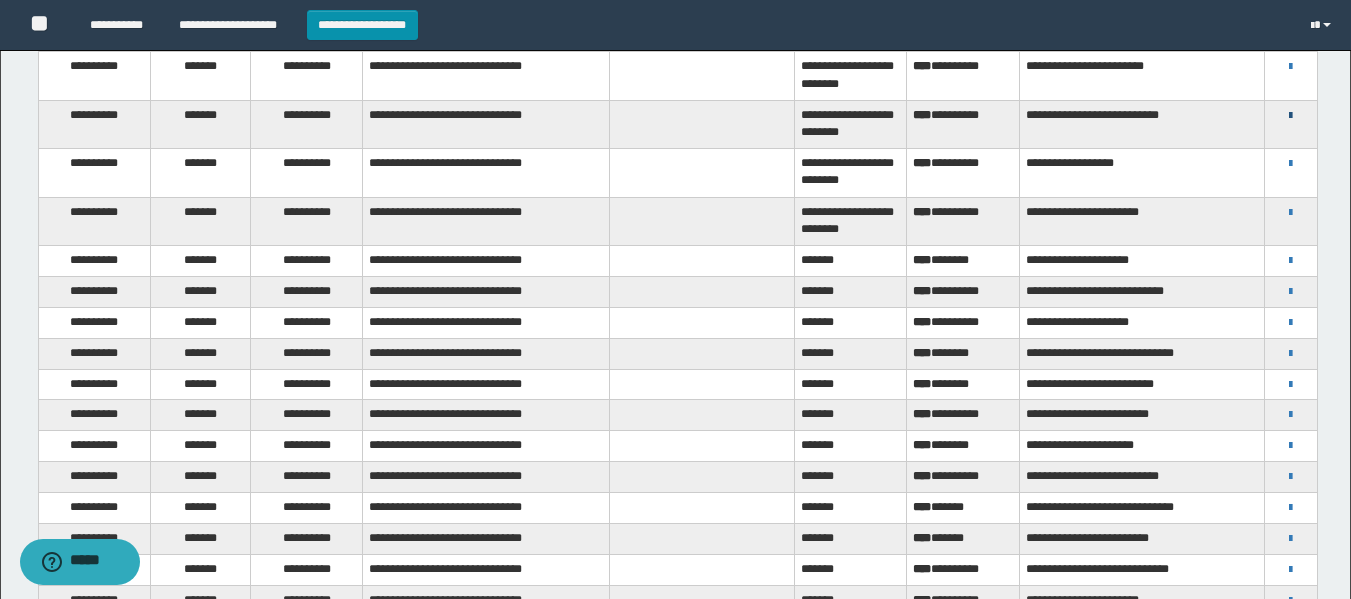 click at bounding box center [1290, 116] 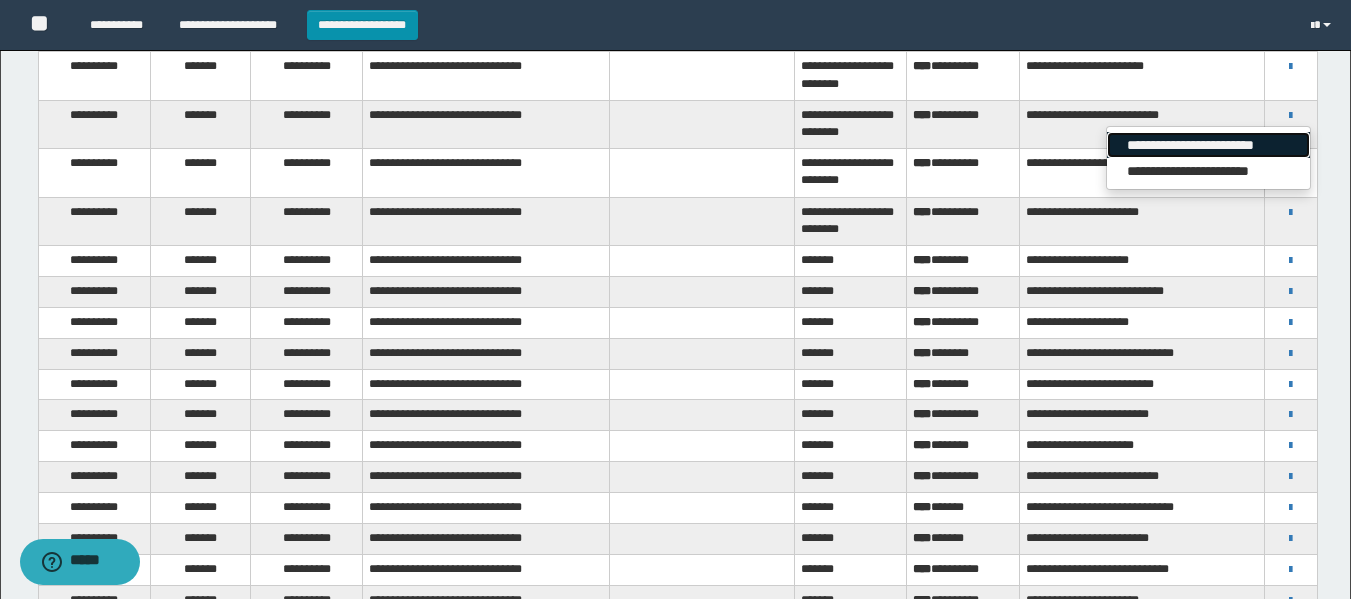 click on "**********" at bounding box center [1208, 145] 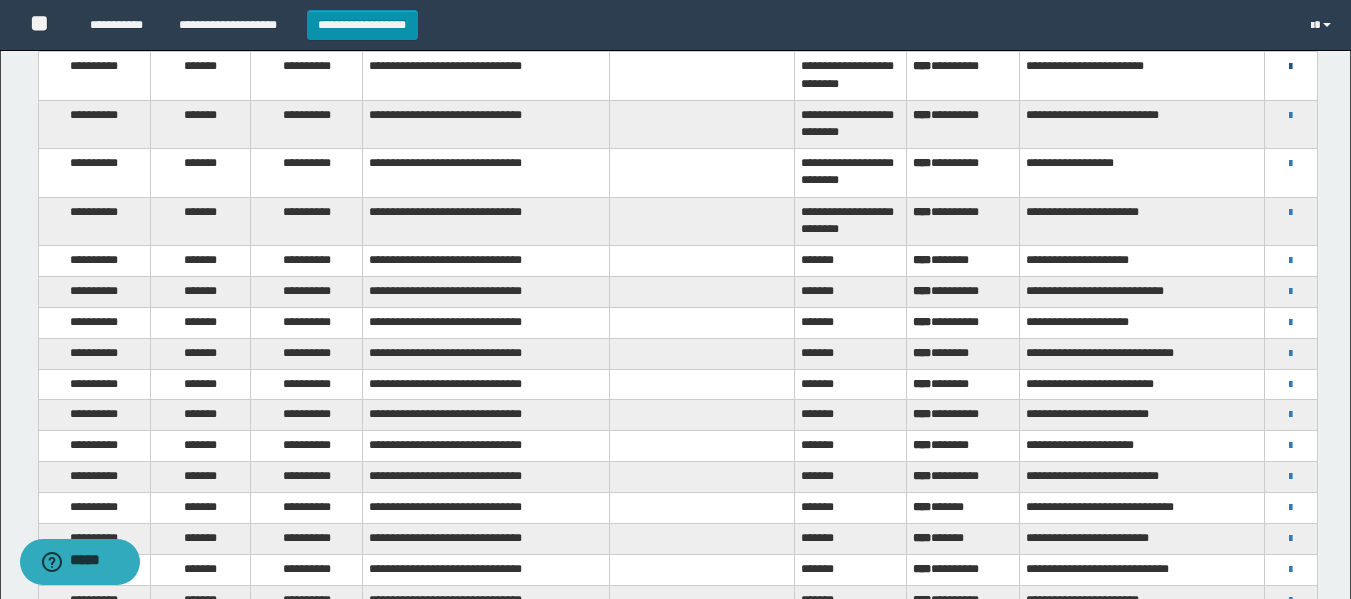 click at bounding box center (1290, 67) 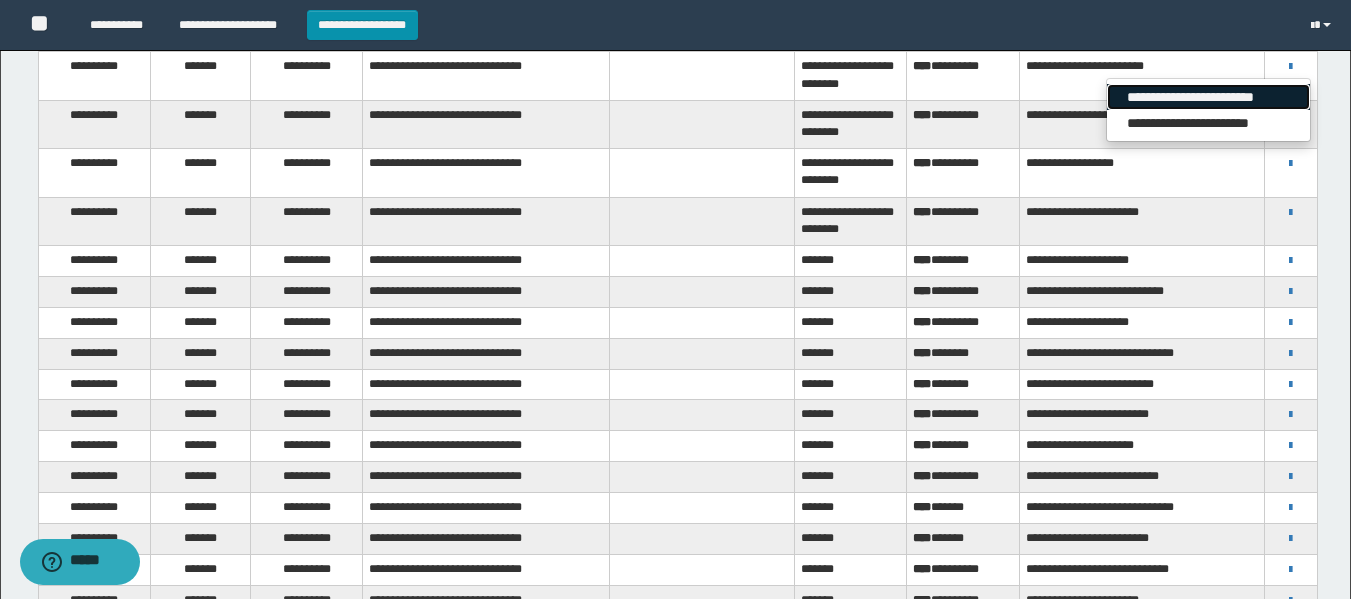 click on "**********" at bounding box center (1208, 97) 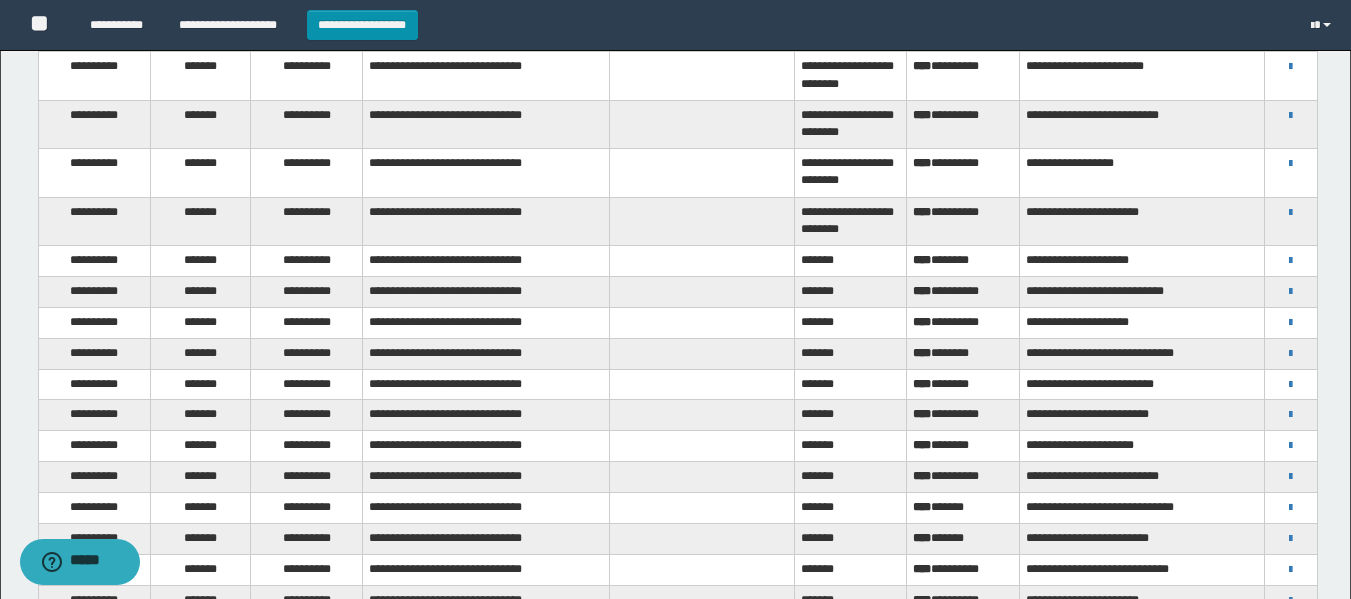 scroll, scrollTop: 219, scrollLeft: 0, axis: vertical 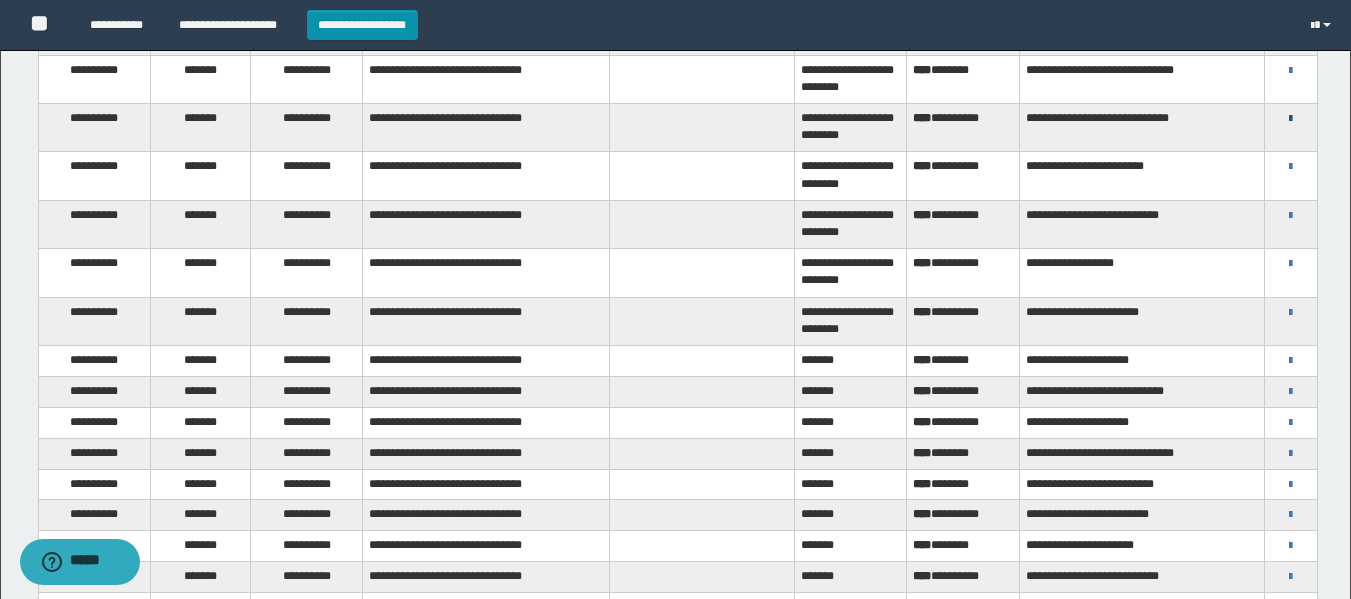 click at bounding box center (1290, 119) 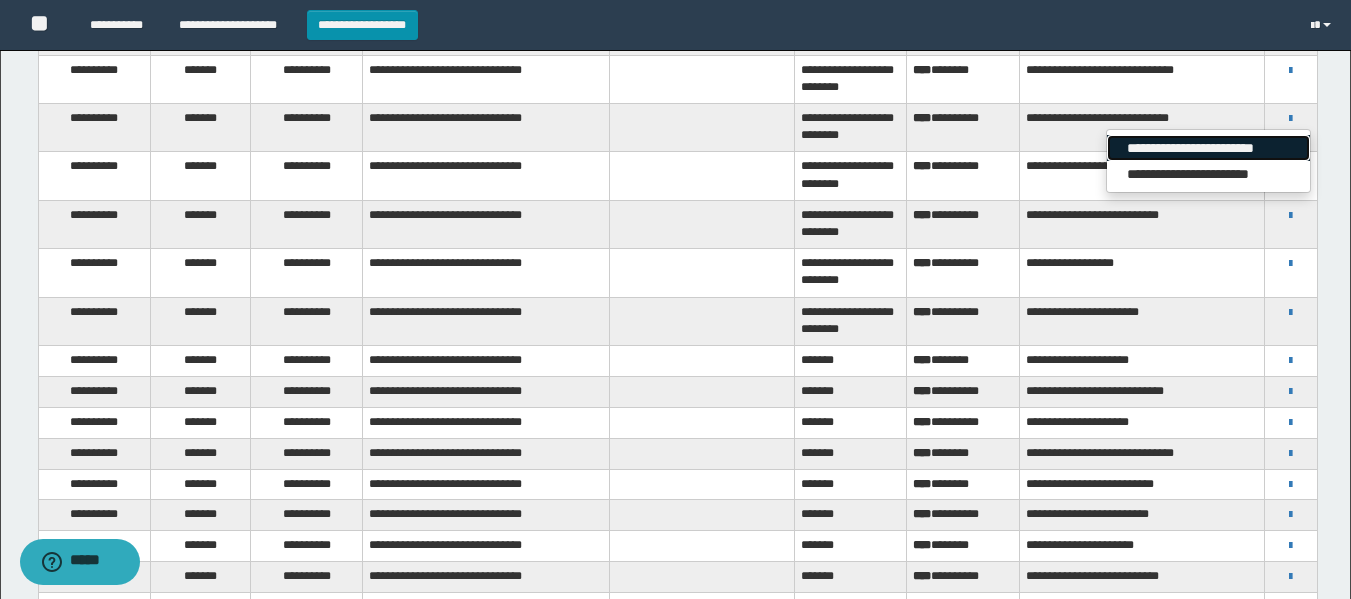 click on "**********" at bounding box center [1208, 148] 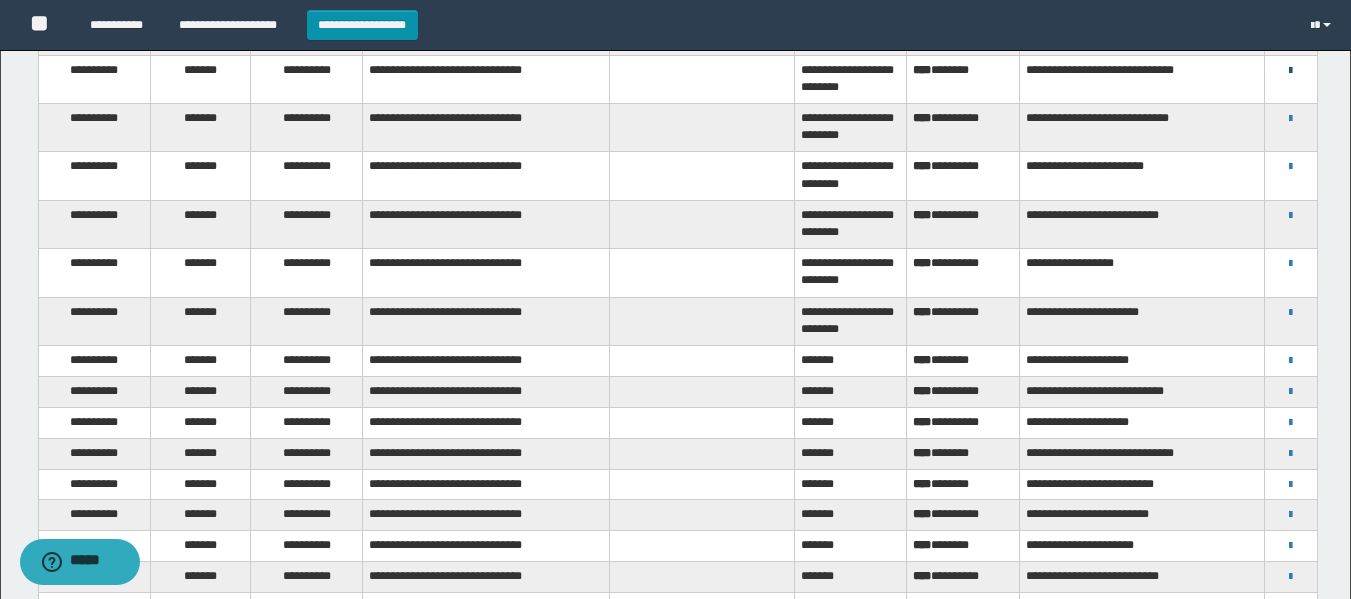 click at bounding box center [1290, 71] 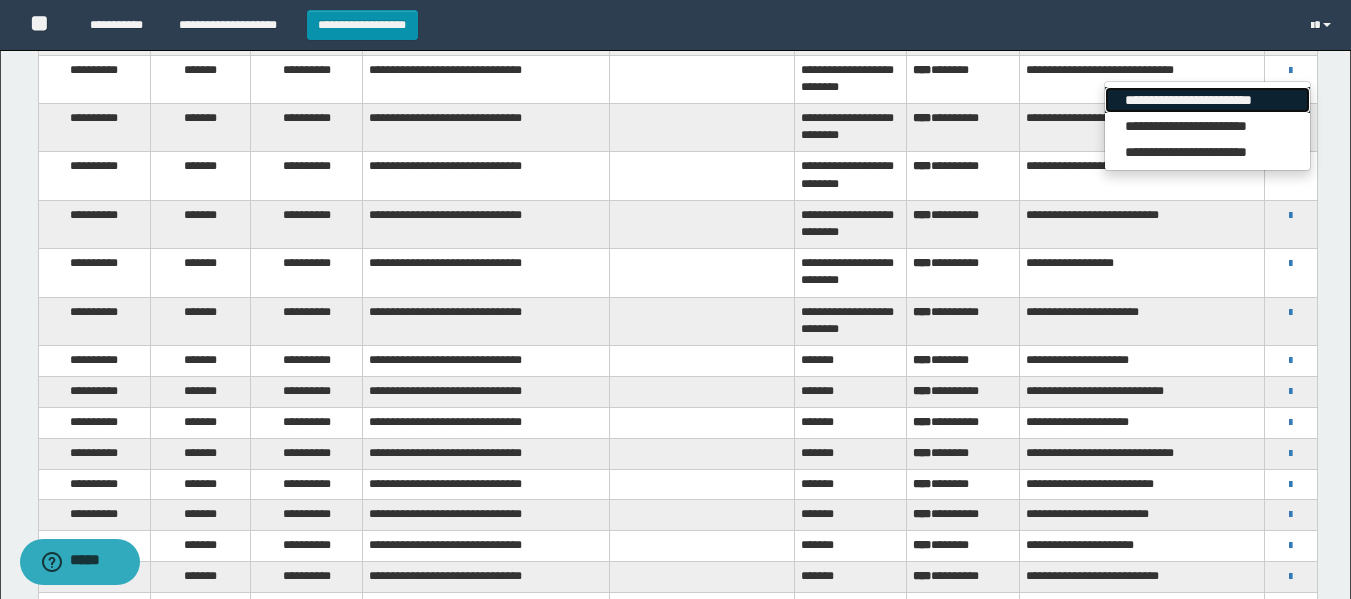 click on "**********" at bounding box center (1207, 100) 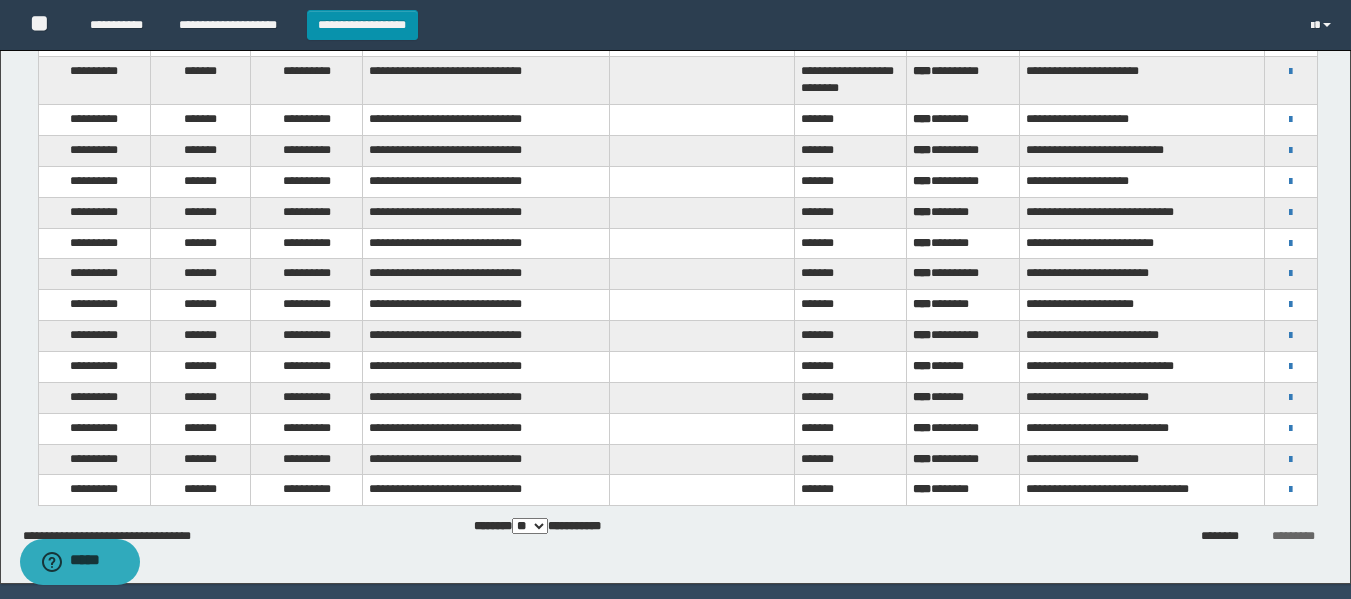 scroll, scrollTop: 519, scrollLeft: 0, axis: vertical 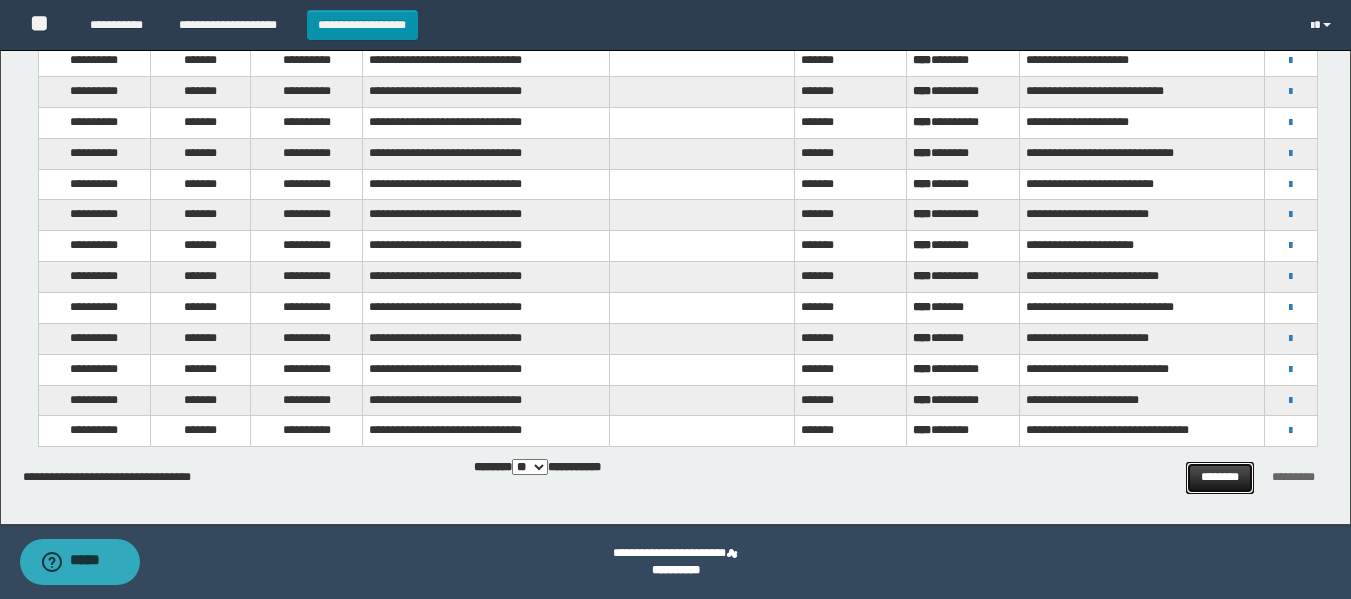 click on "********" at bounding box center [1220, 477] 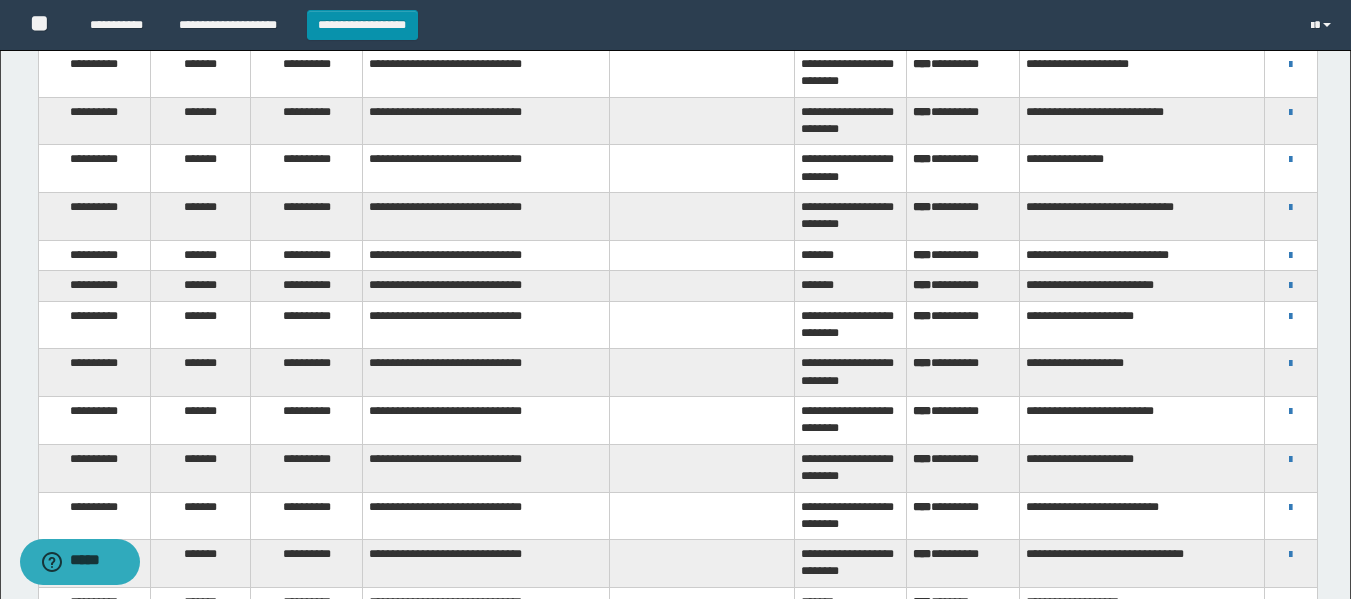 scroll, scrollTop: 1663, scrollLeft: 0, axis: vertical 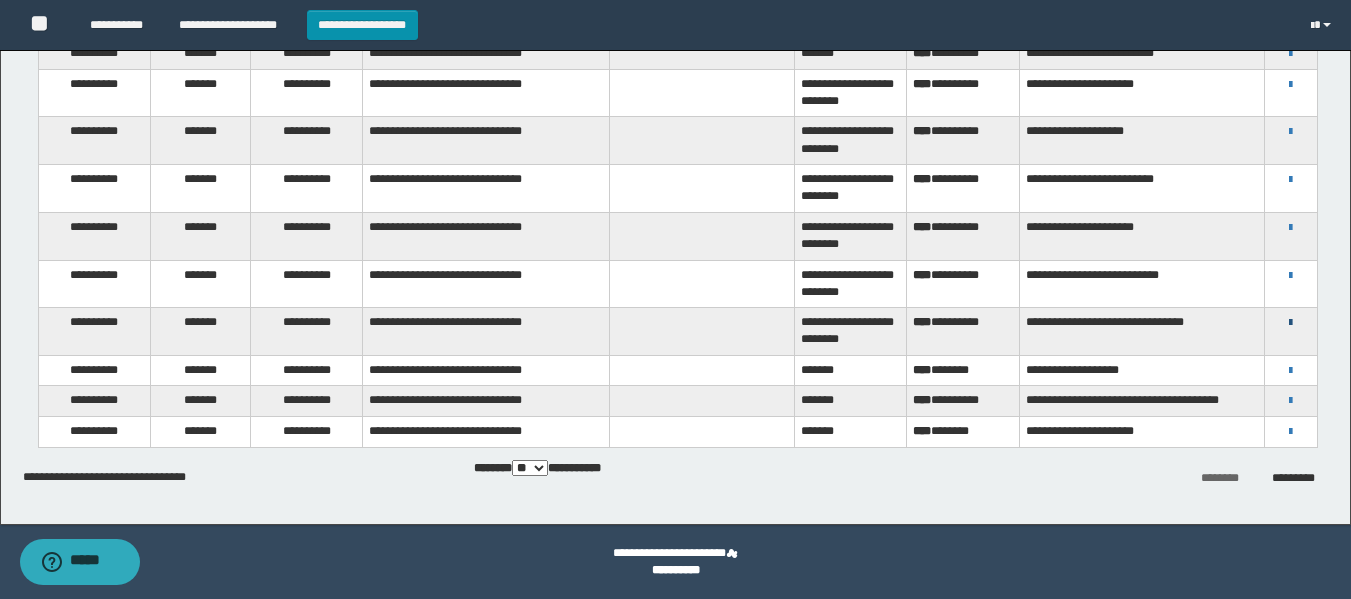 click at bounding box center [1290, 323] 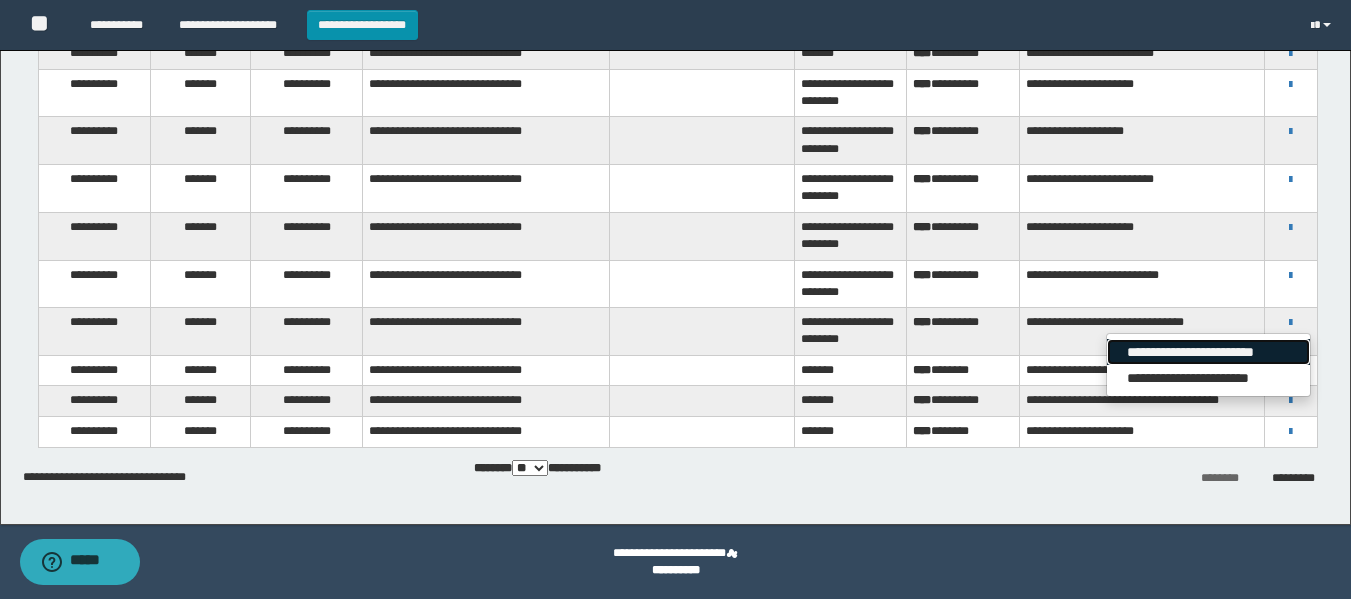 click on "**********" at bounding box center (1208, 352) 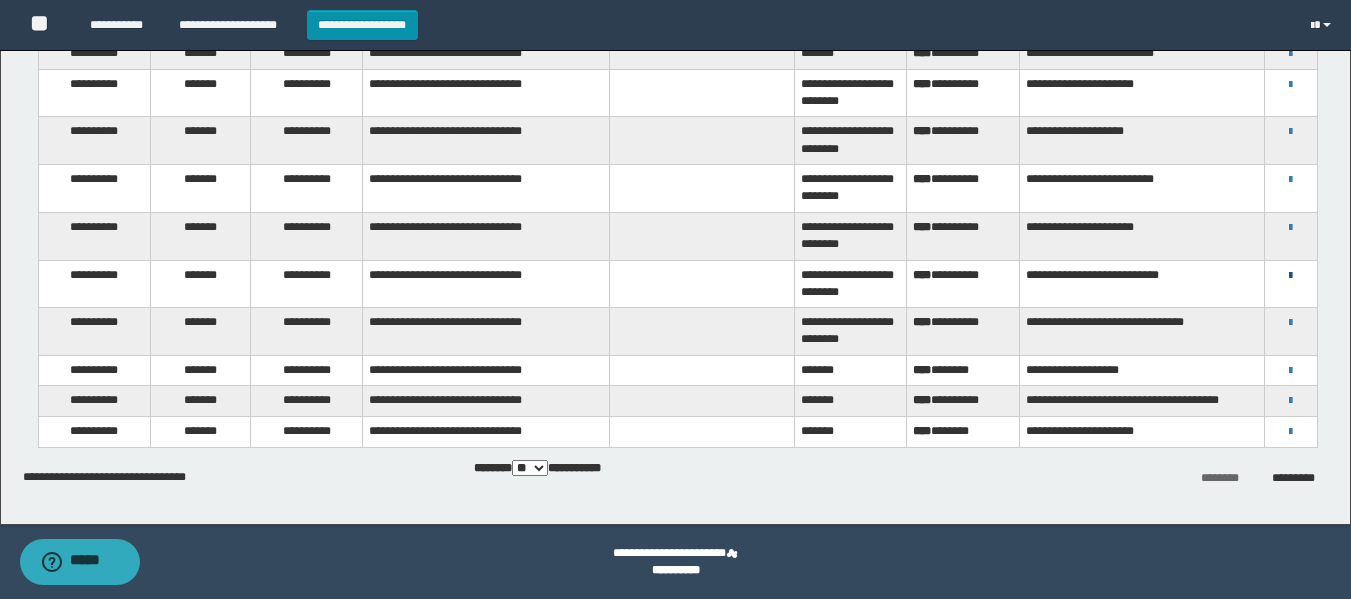 click at bounding box center (1290, 276) 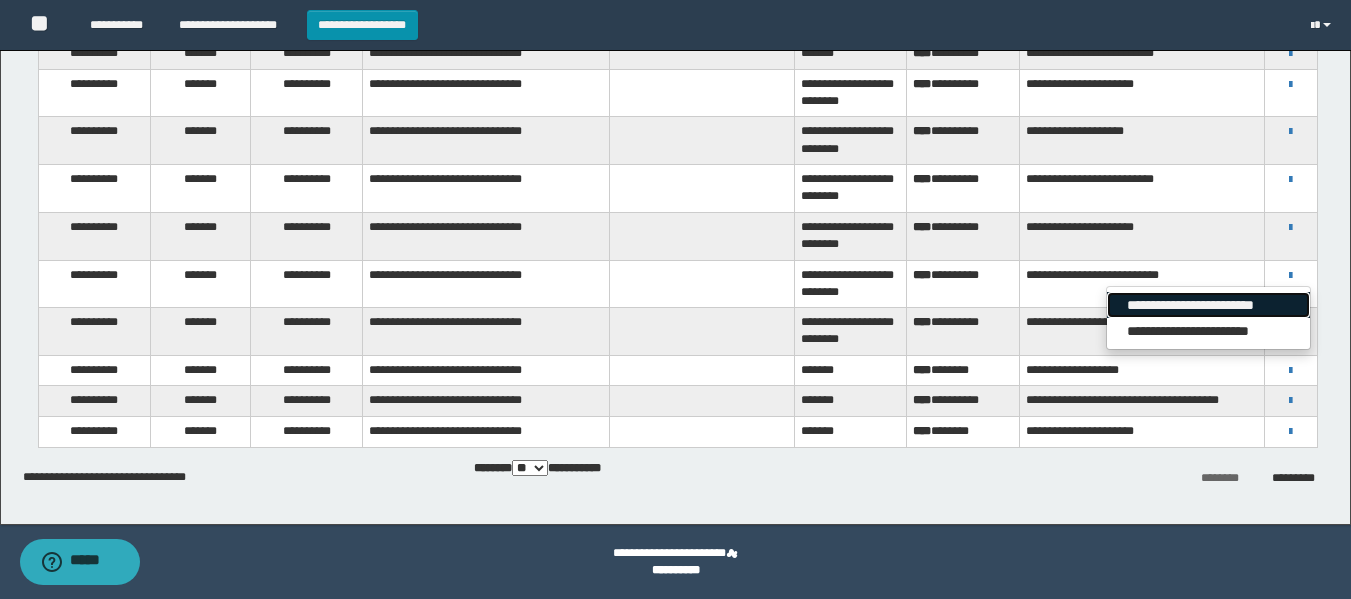 click on "**********" at bounding box center [1208, 305] 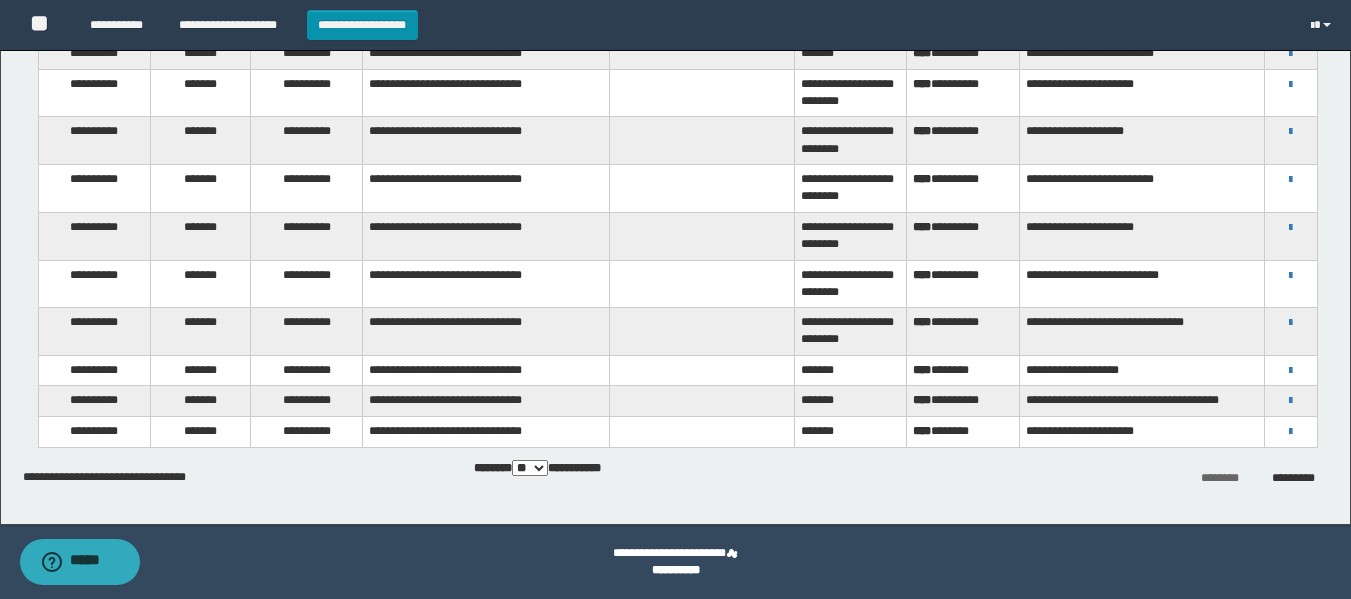click on "**********" at bounding box center (1290, 236) 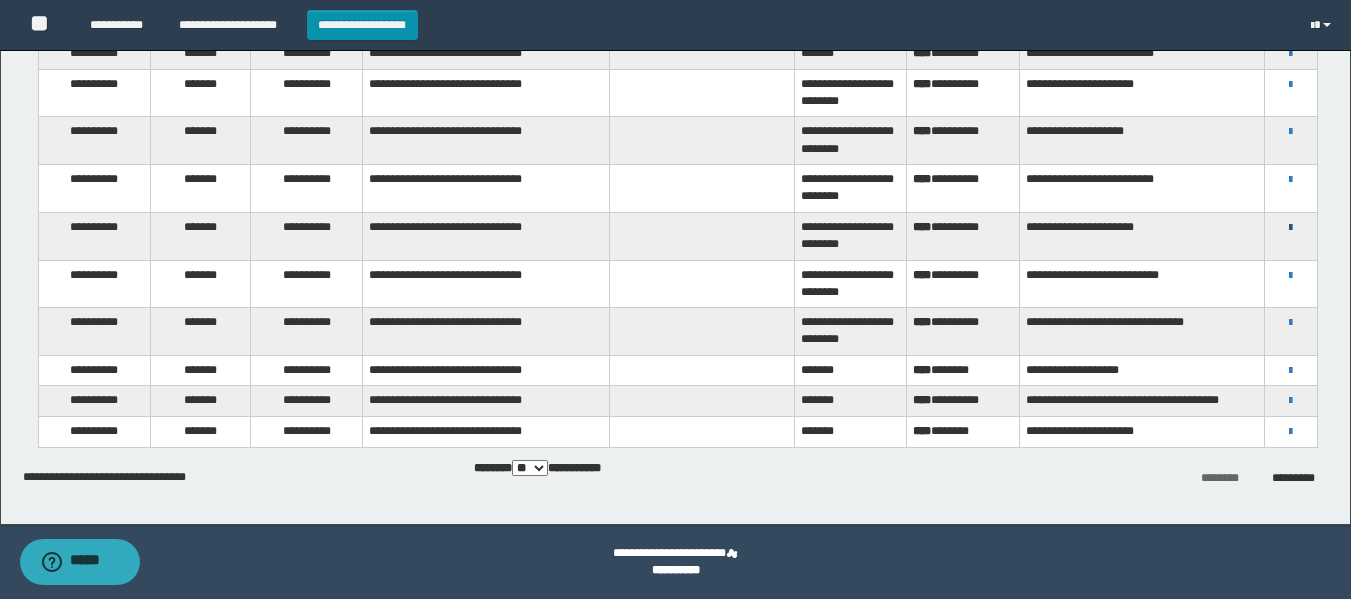 click at bounding box center (1290, 228) 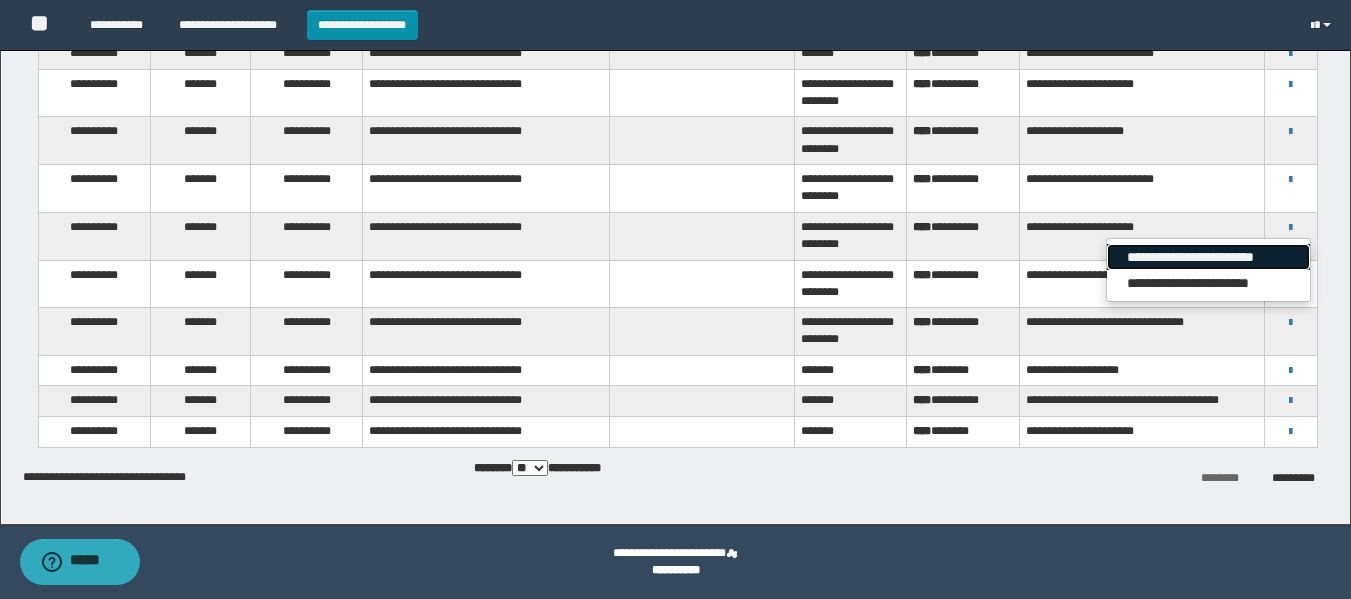 click on "**********" at bounding box center [1208, 257] 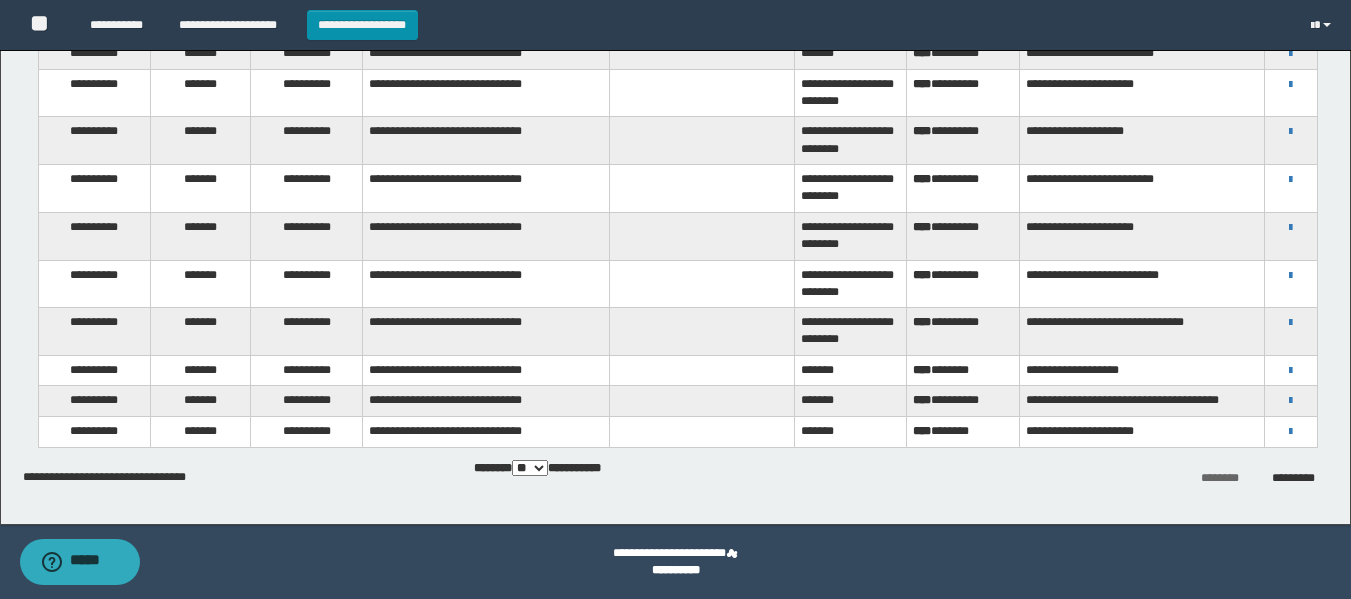 click on "**********" at bounding box center [1290, 189] 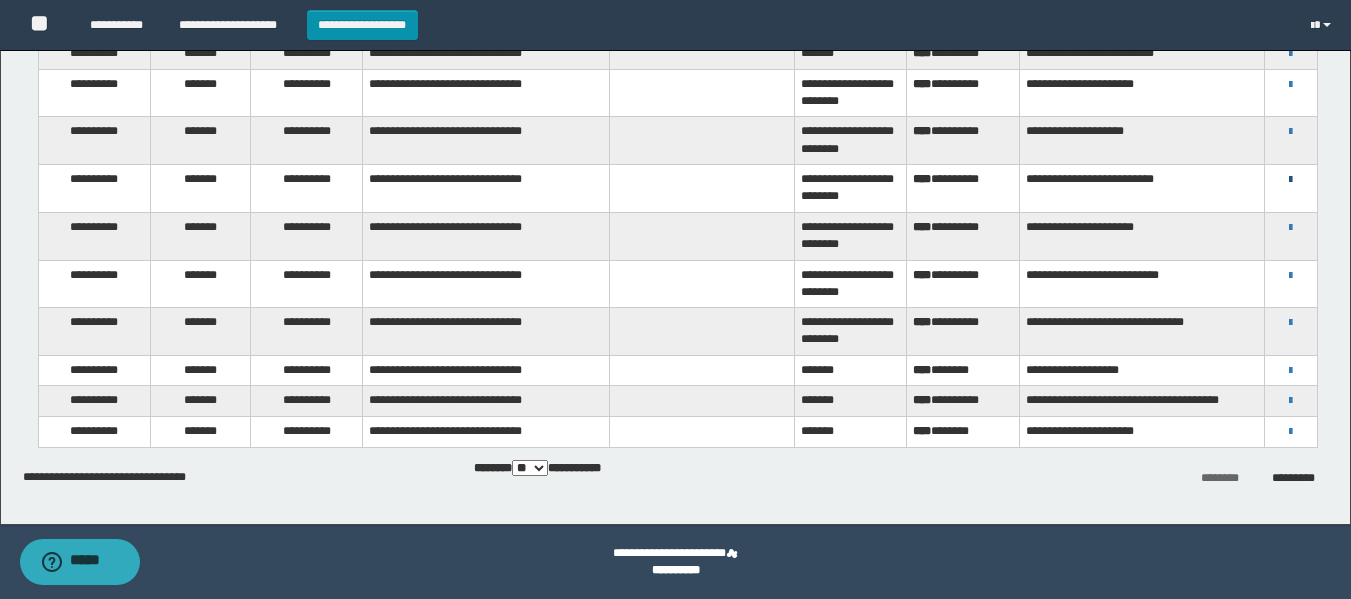 click at bounding box center [1290, 180] 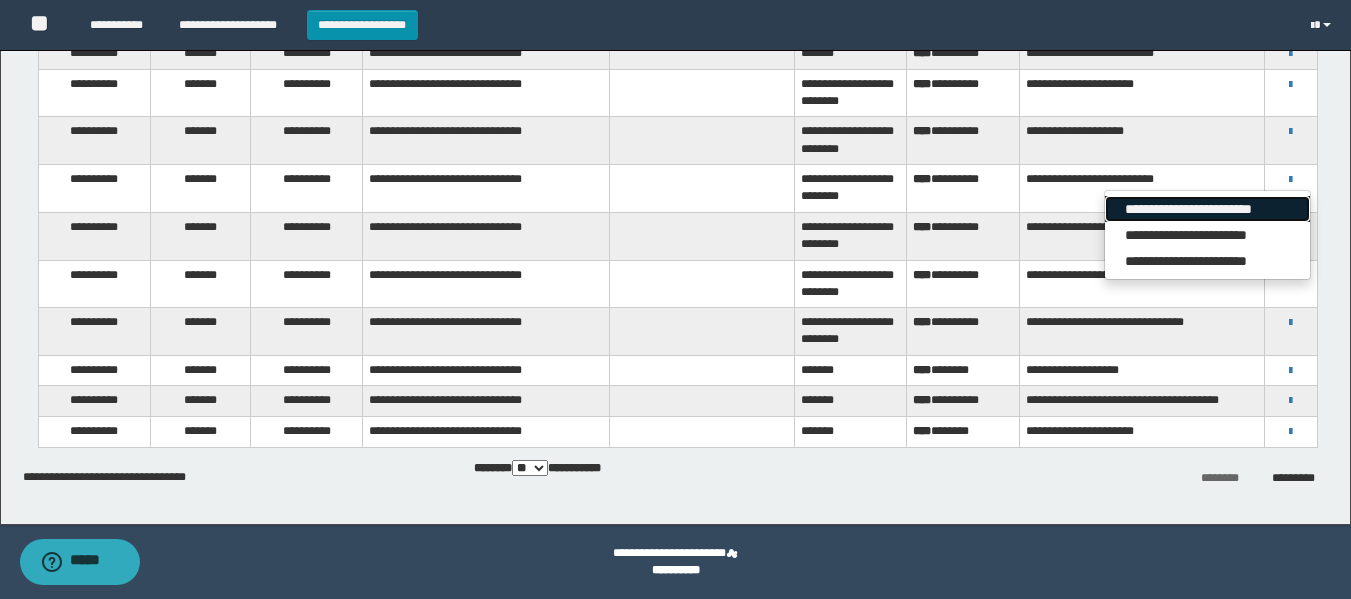 click on "**********" at bounding box center (1207, 209) 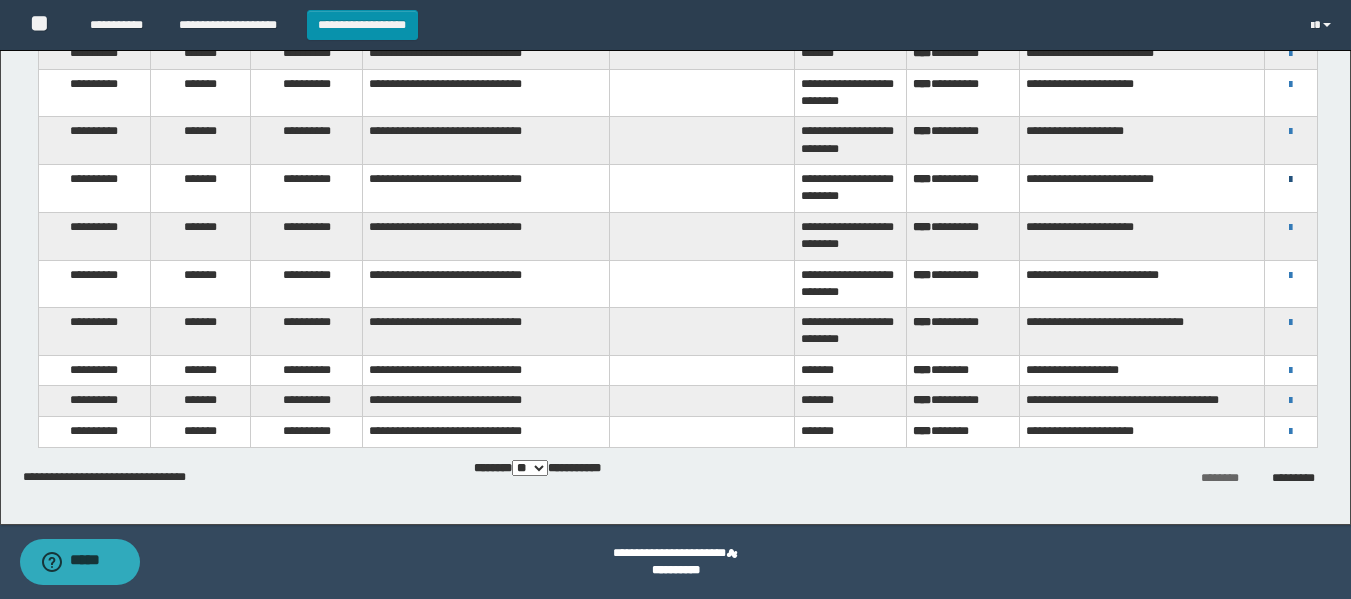click at bounding box center [1290, 180] 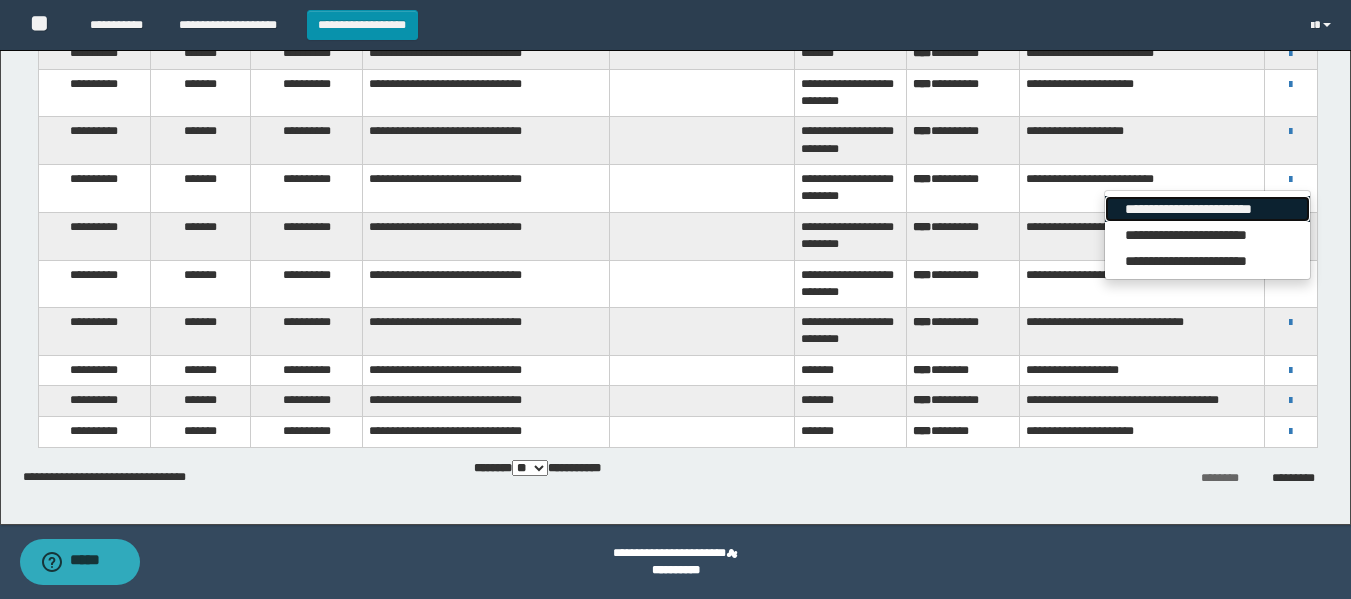click on "**********" at bounding box center [1207, 209] 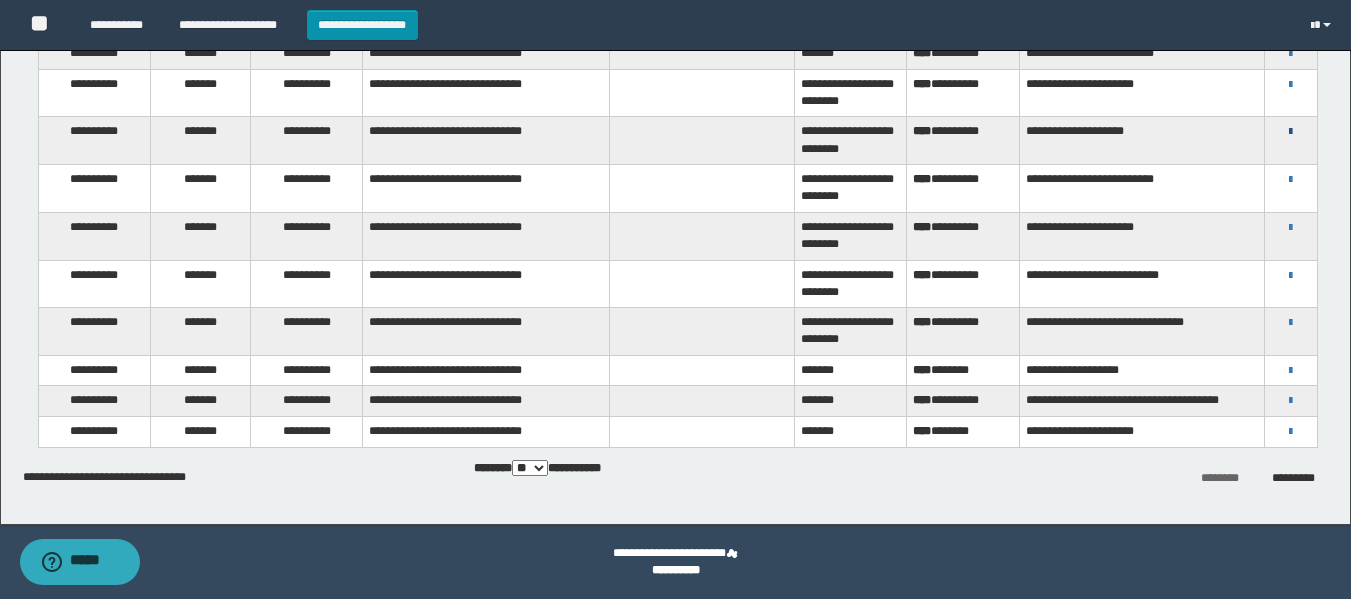 click at bounding box center (1290, 132) 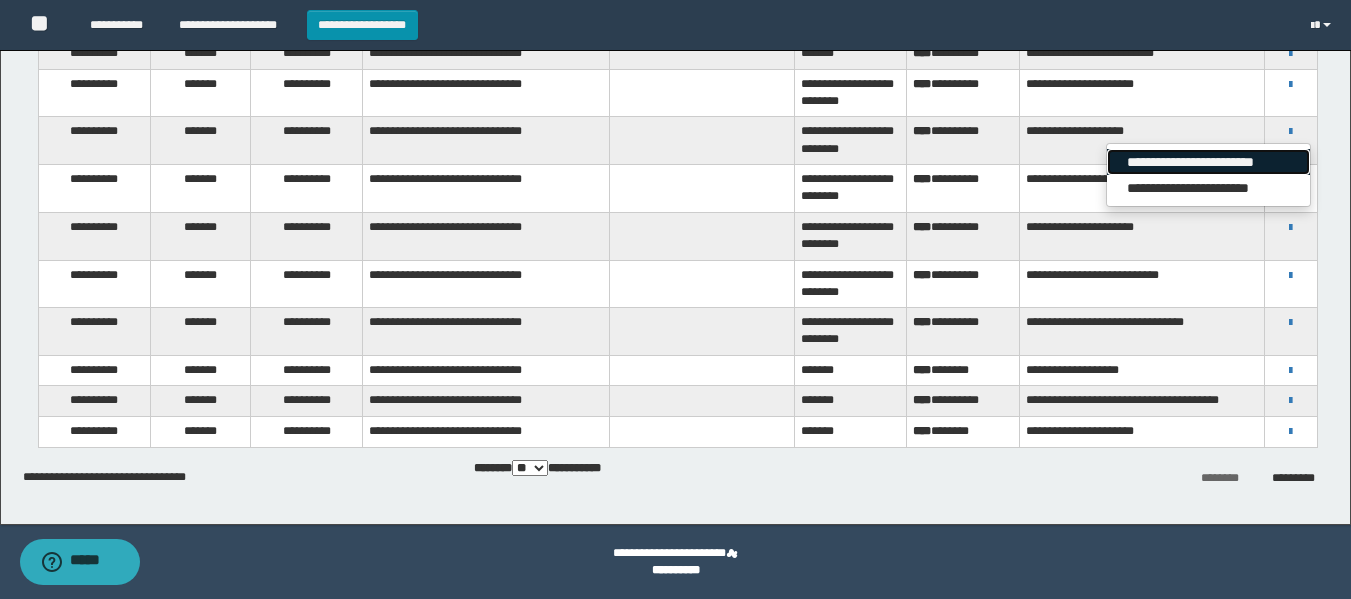 click on "**********" at bounding box center [1208, 162] 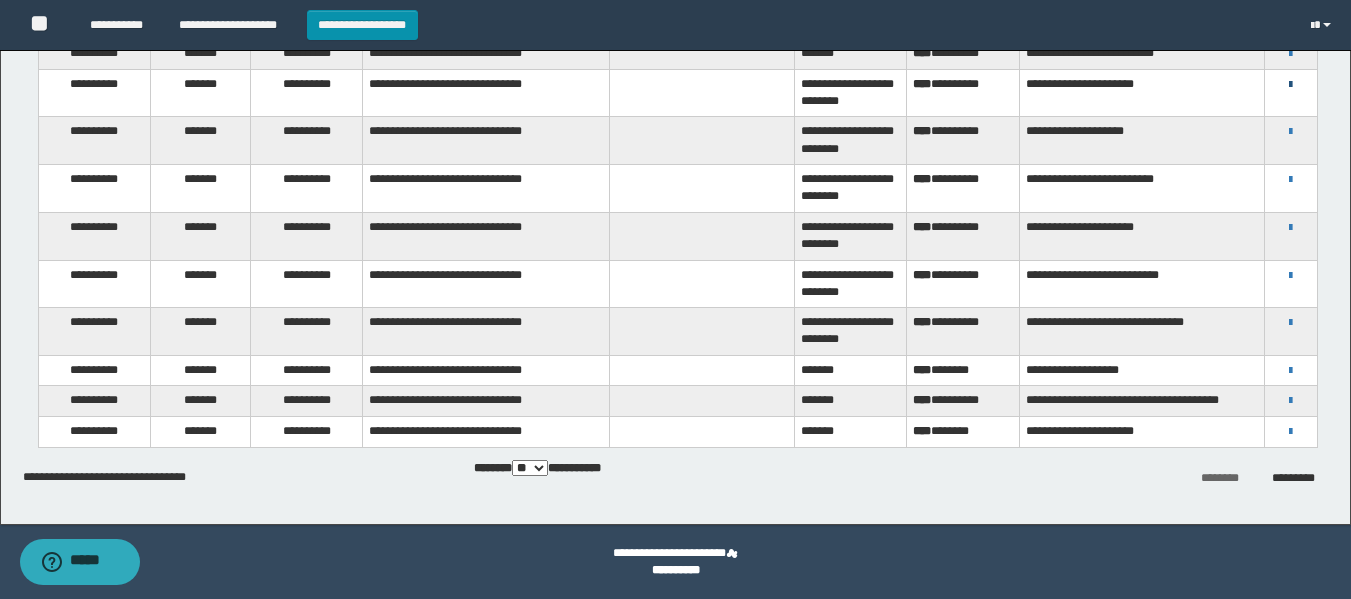 click at bounding box center (1290, 85) 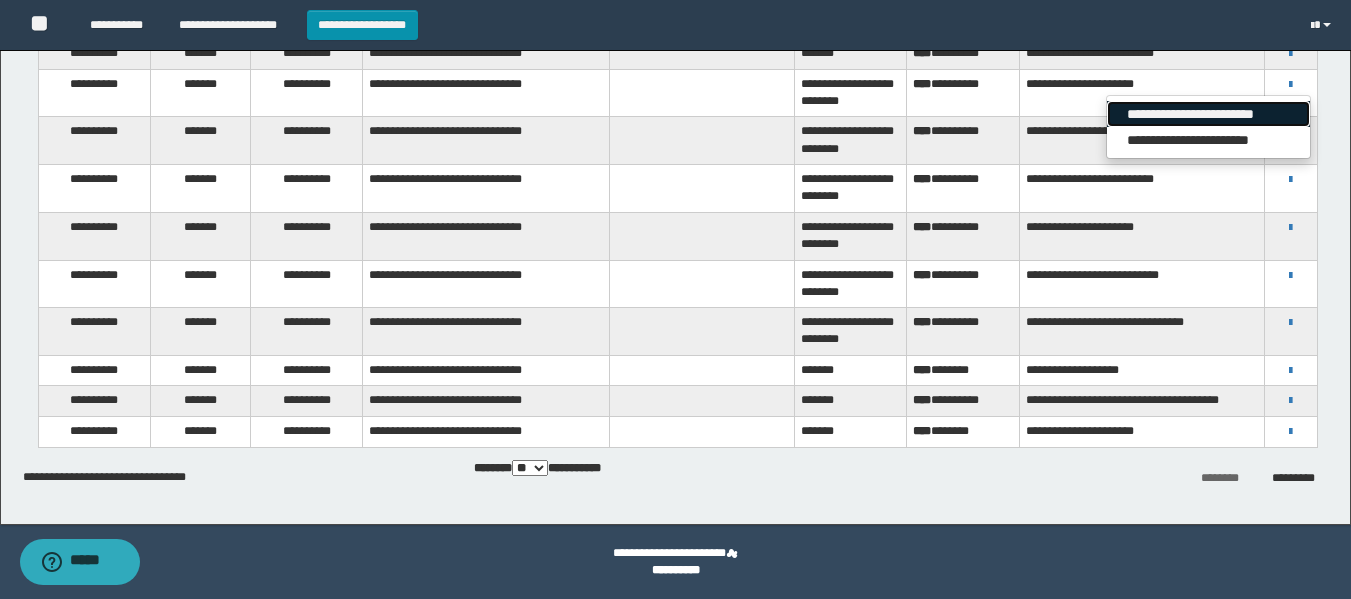 click on "**********" at bounding box center [1208, 114] 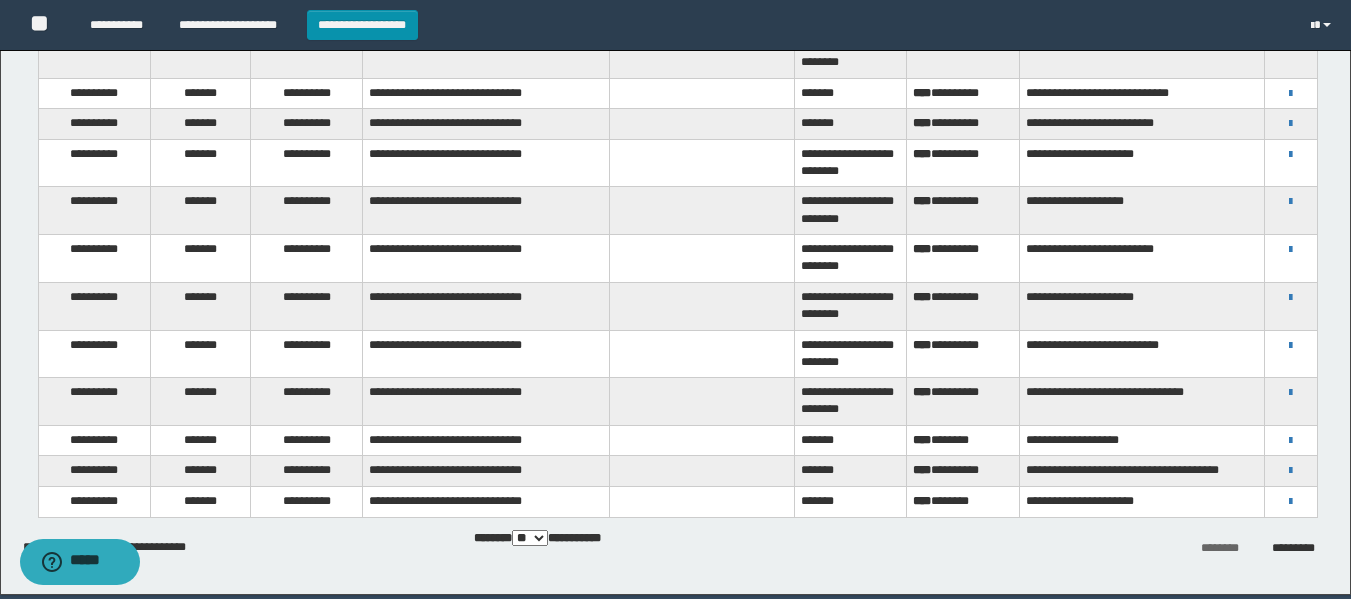 scroll, scrollTop: 1563, scrollLeft: 0, axis: vertical 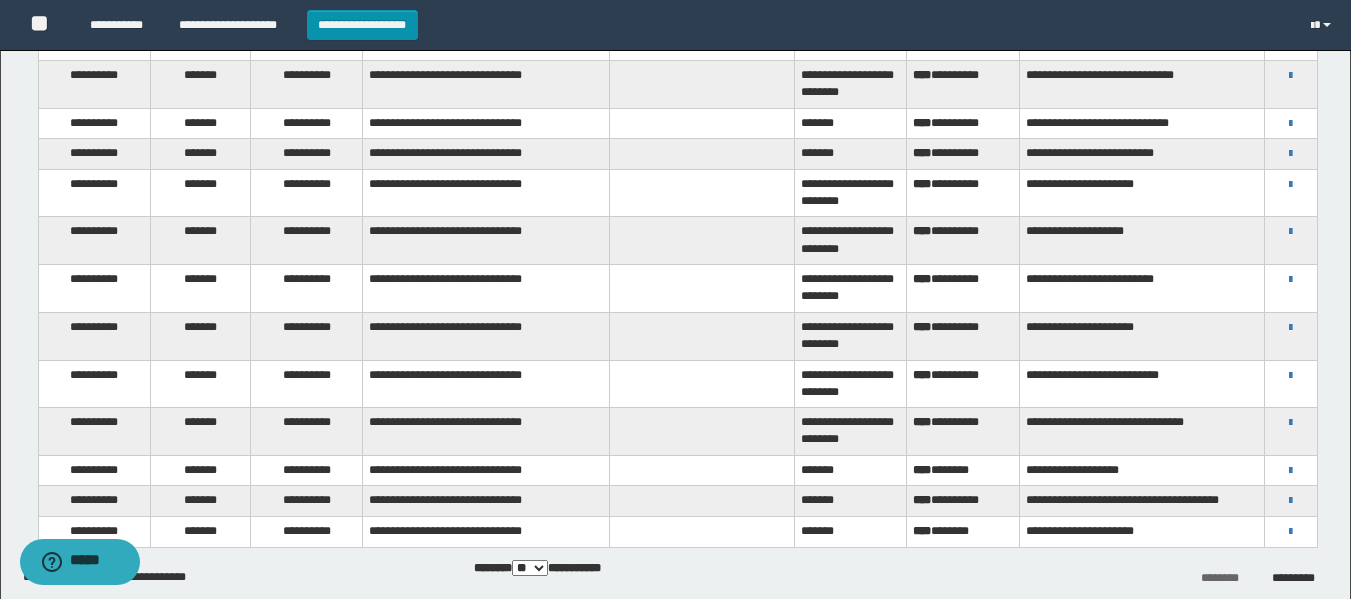 click on "**********" at bounding box center [675, 25] 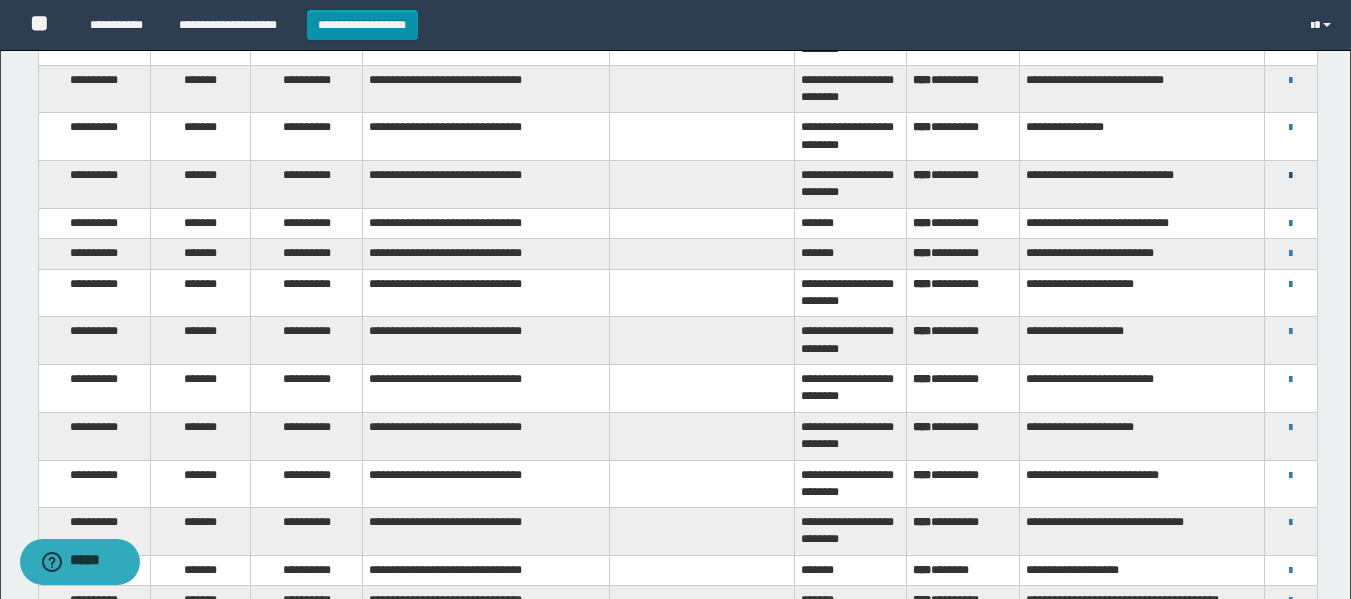 click at bounding box center (1290, 176) 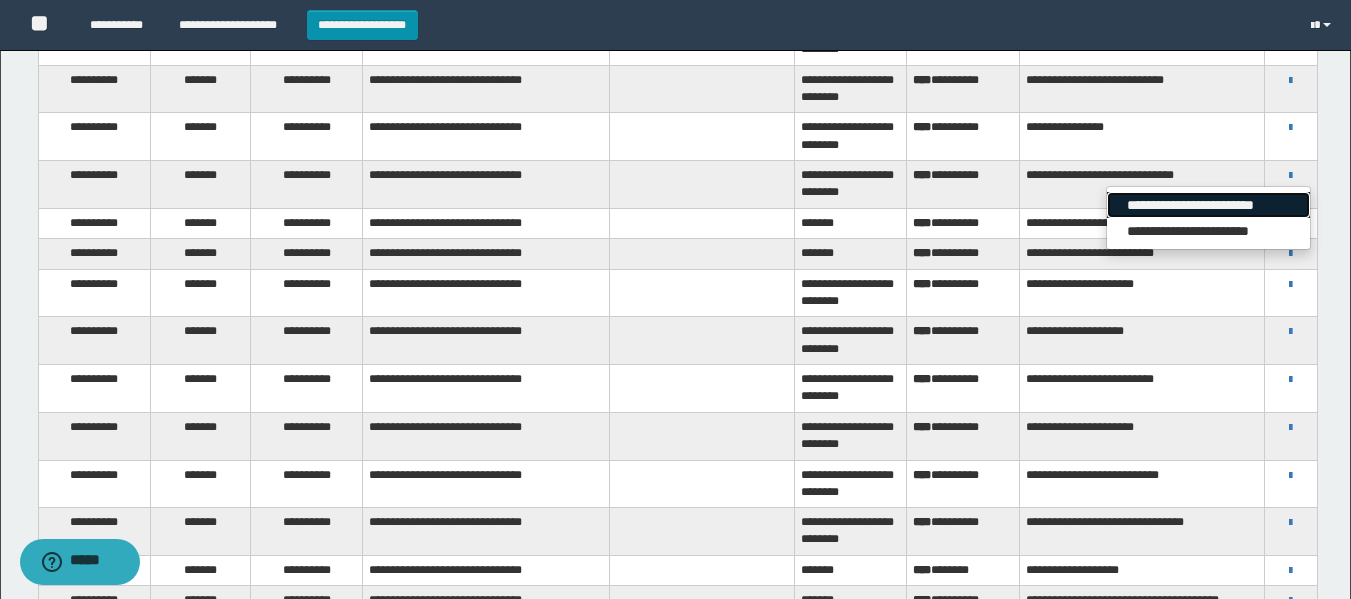click on "**********" at bounding box center (1208, 205) 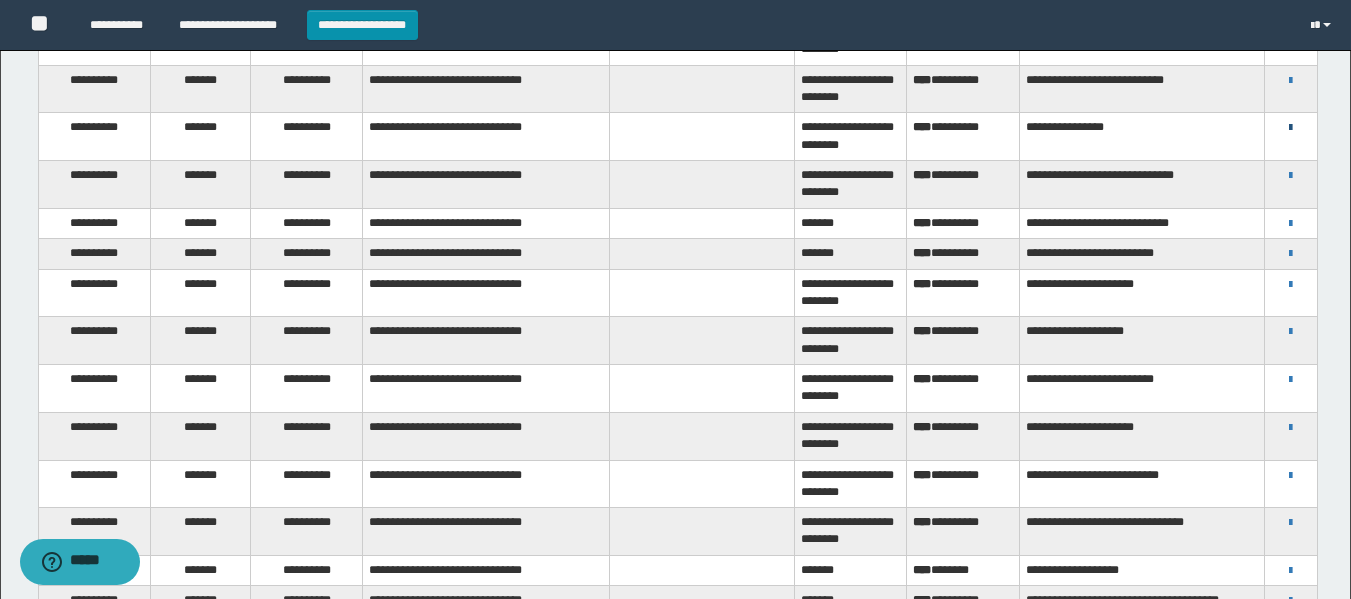 click at bounding box center (1290, 128) 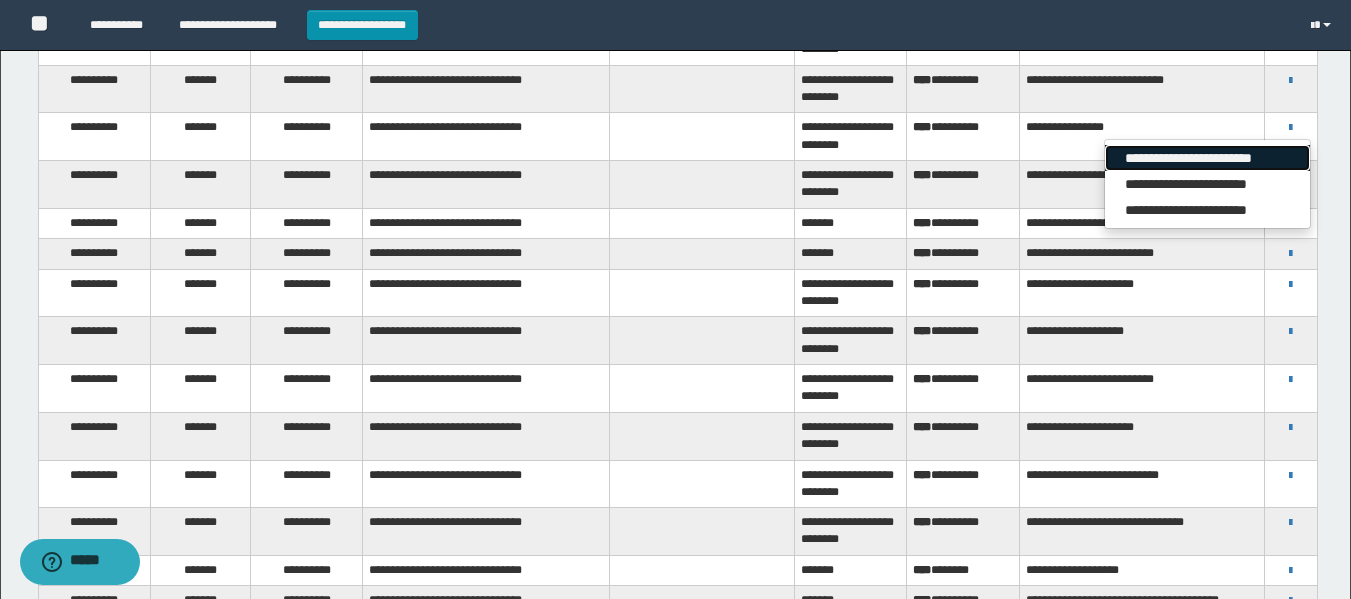 click on "**********" at bounding box center [1207, 158] 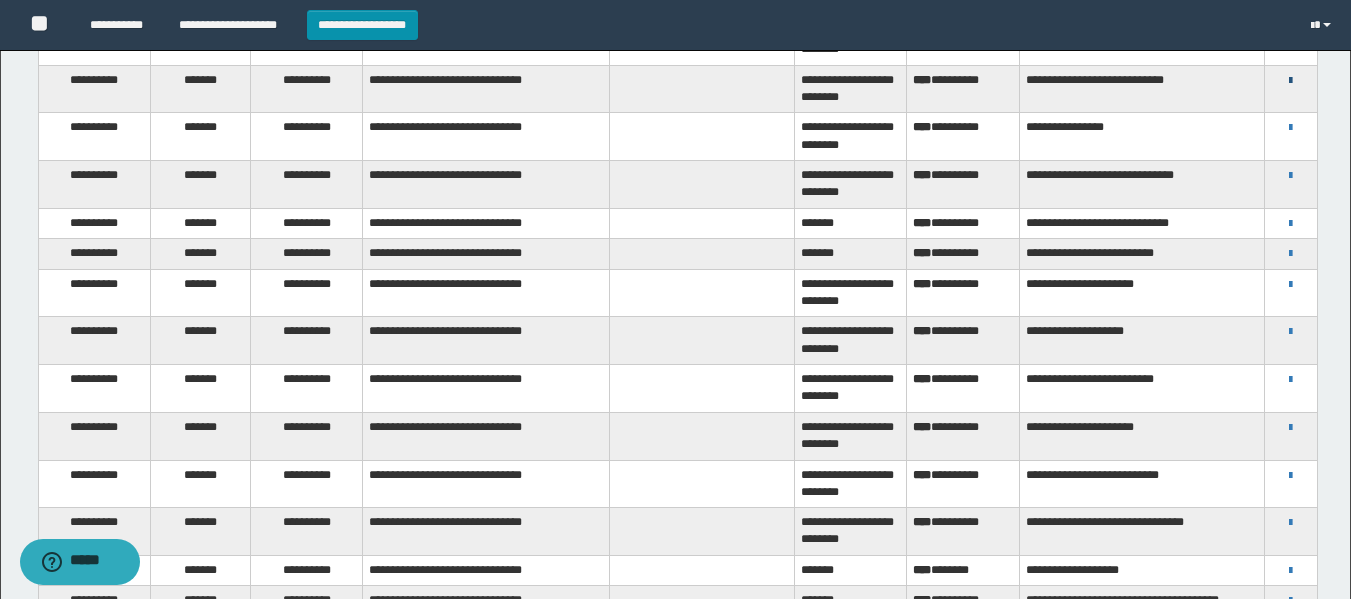 click at bounding box center (1290, 81) 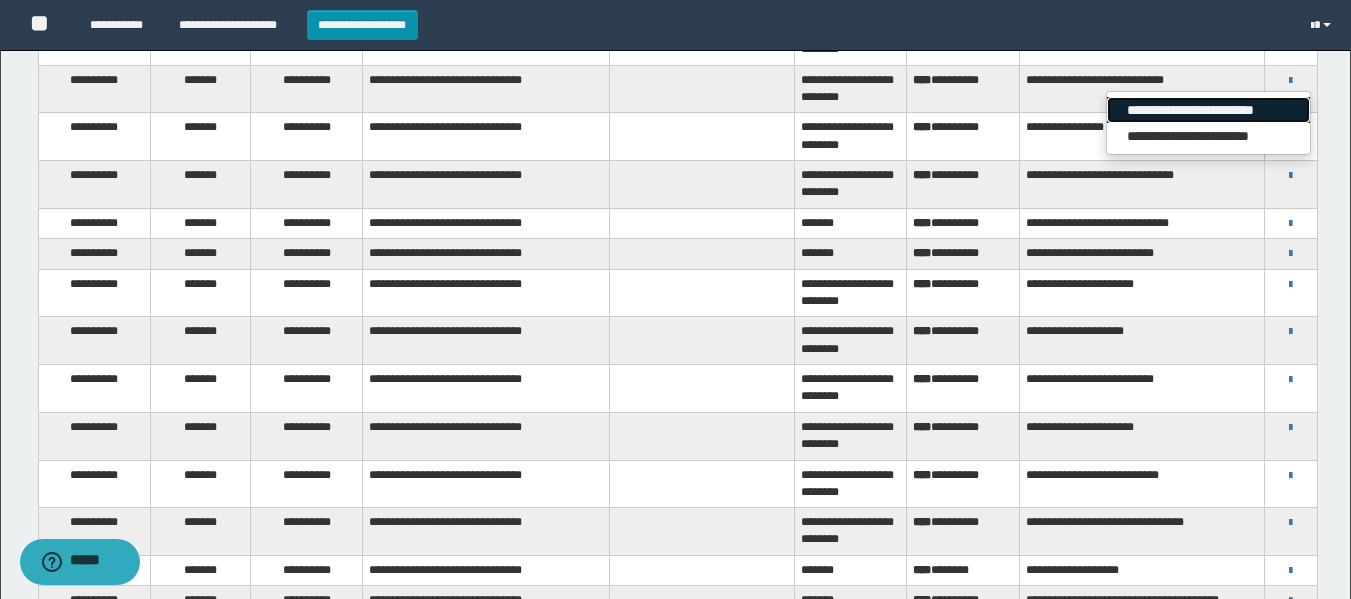click on "**********" at bounding box center (1208, 110) 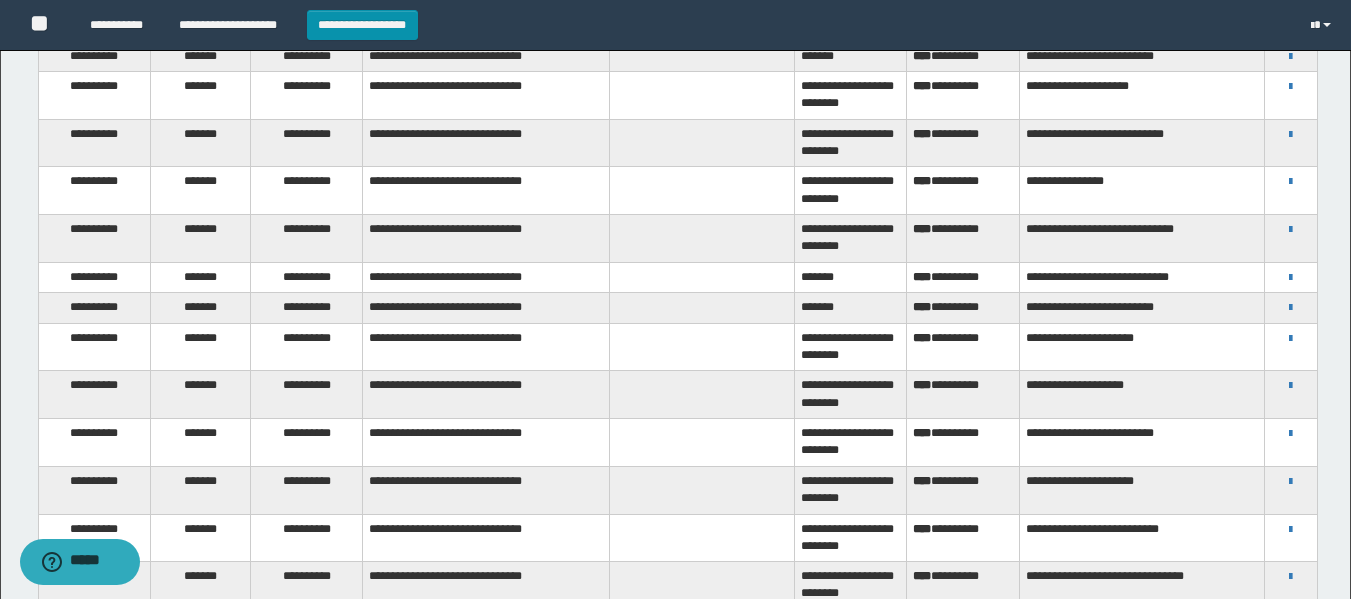 scroll, scrollTop: 1363, scrollLeft: 0, axis: vertical 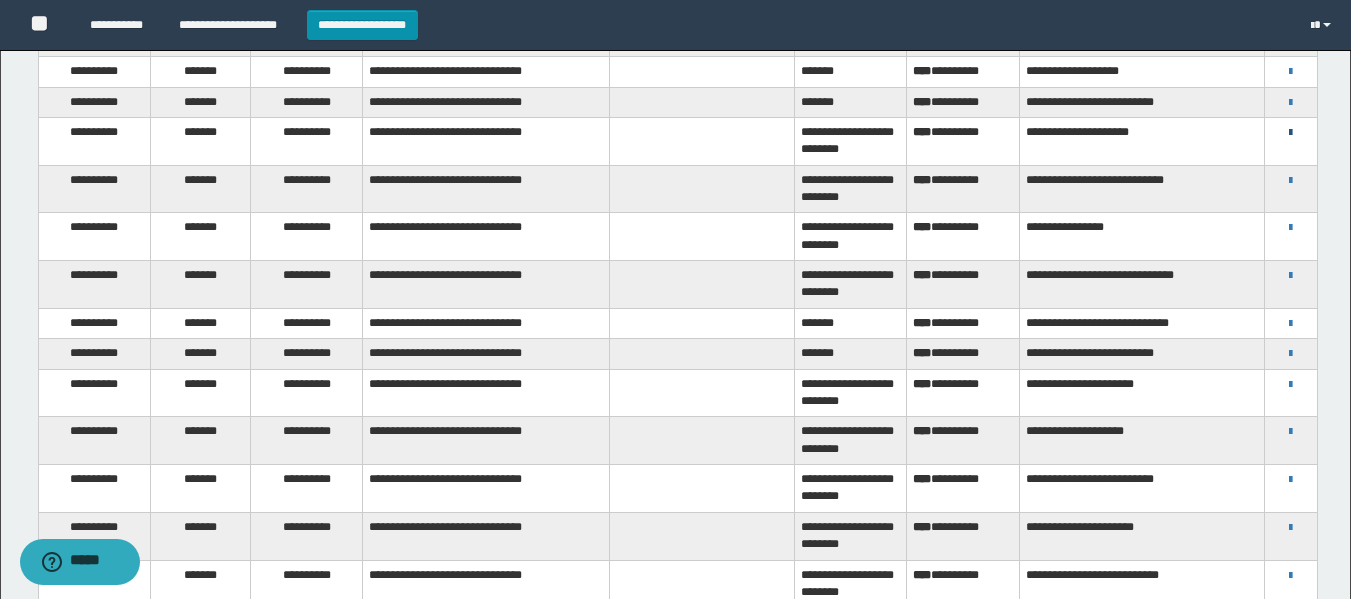 click at bounding box center (1290, 133) 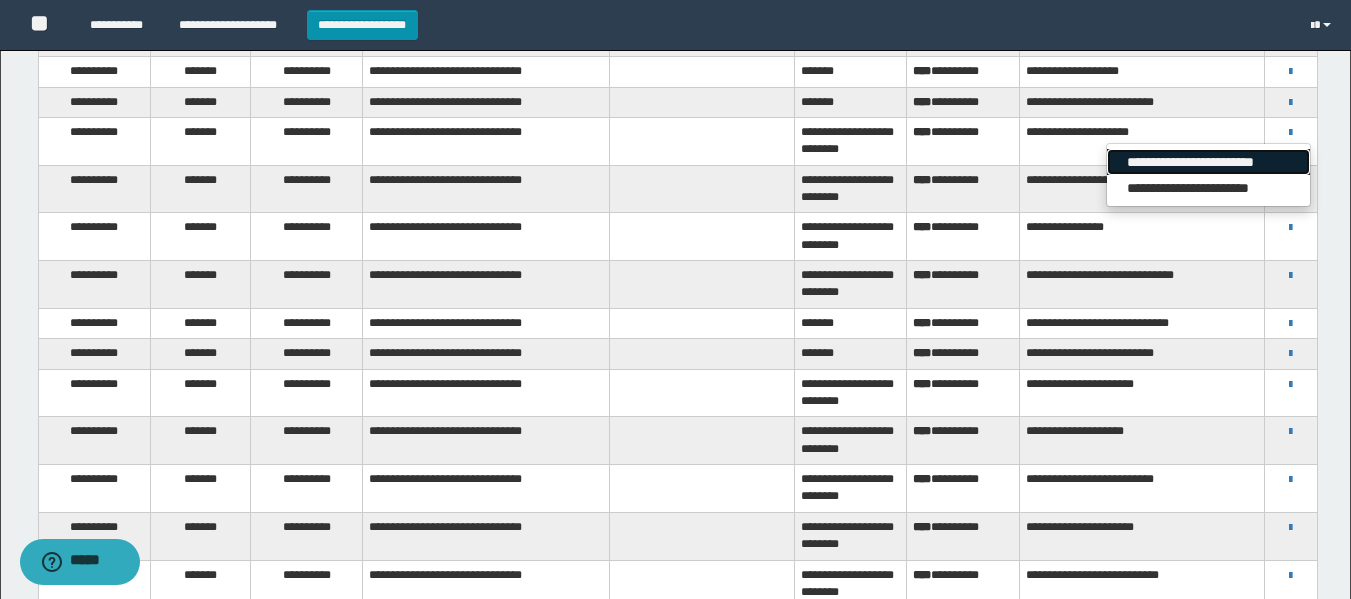 click on "**********" at bounding box center [1208, 162] 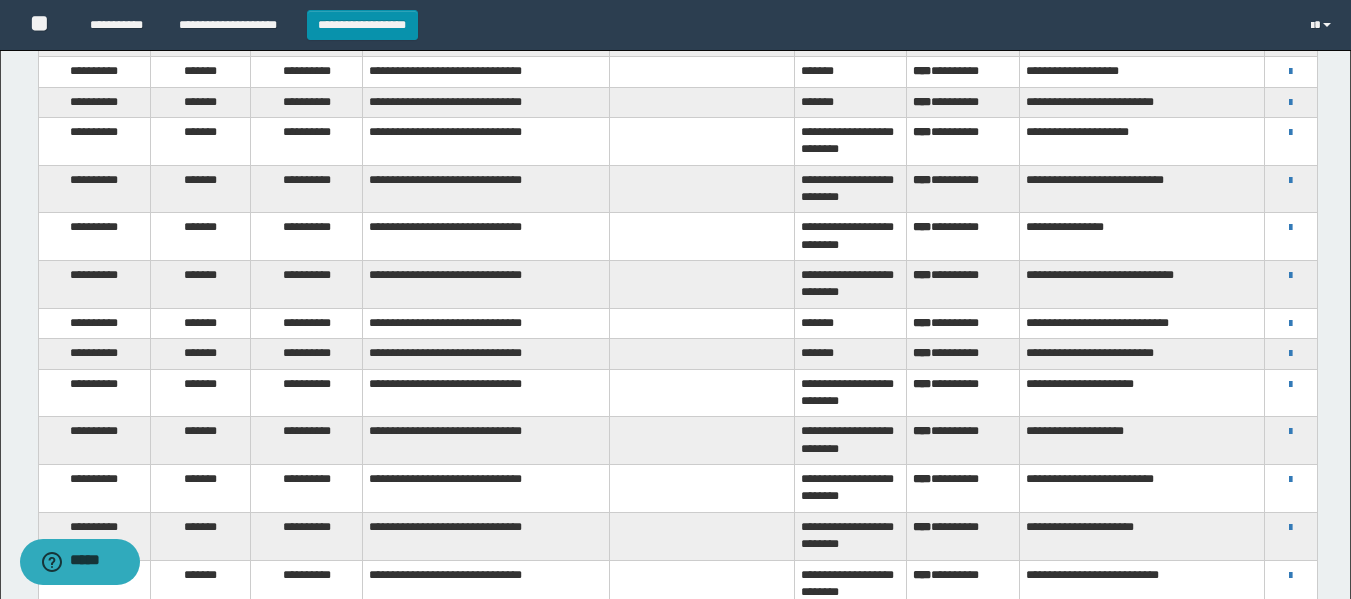 click on "**********" at bounding box center [675, -249] 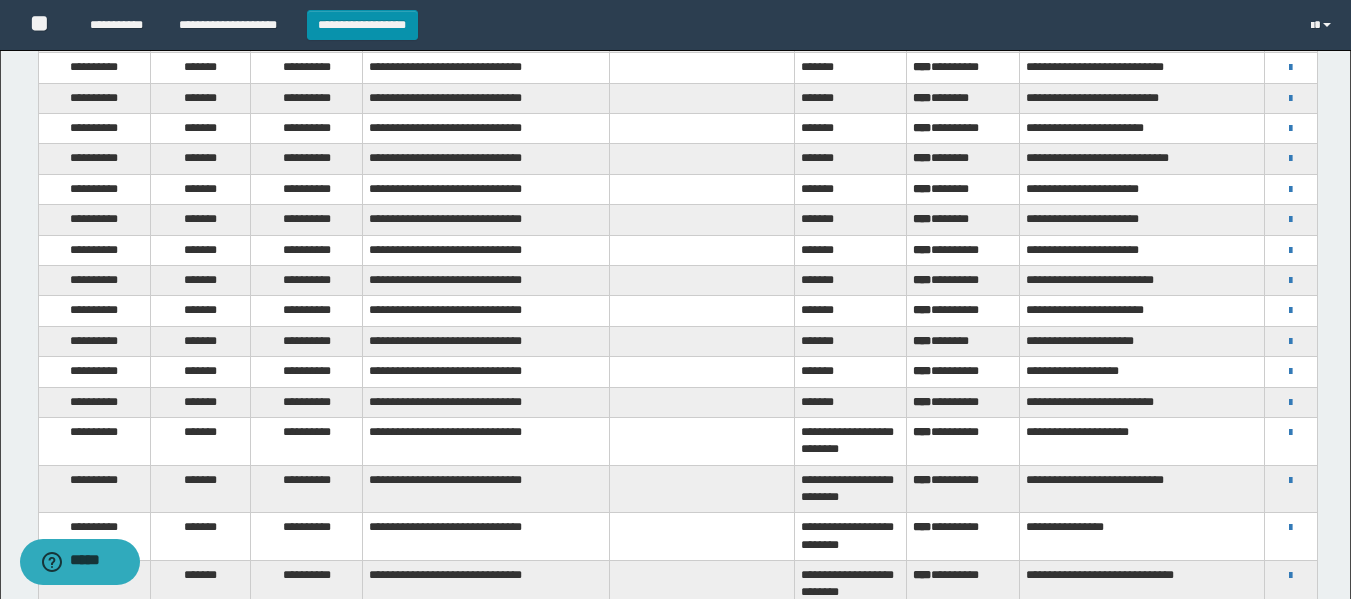 scroll, scrollTop: 863, scrollLeft: 0, axis: vertical 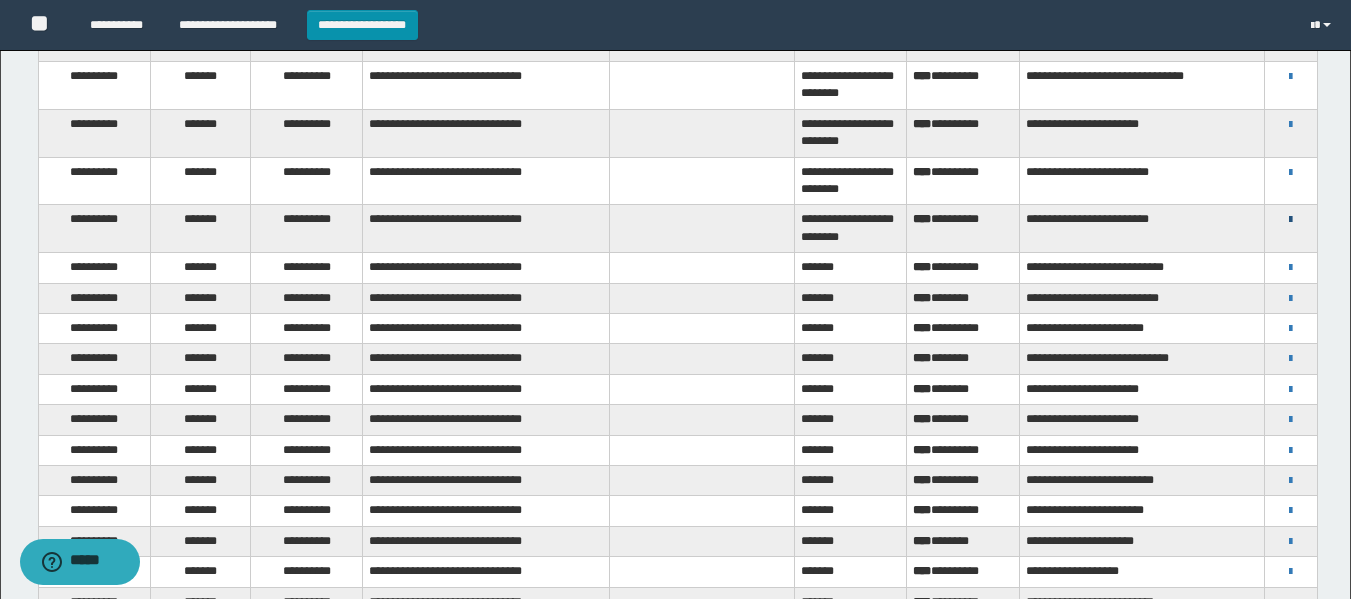 click at bounding box center [1290, 220] 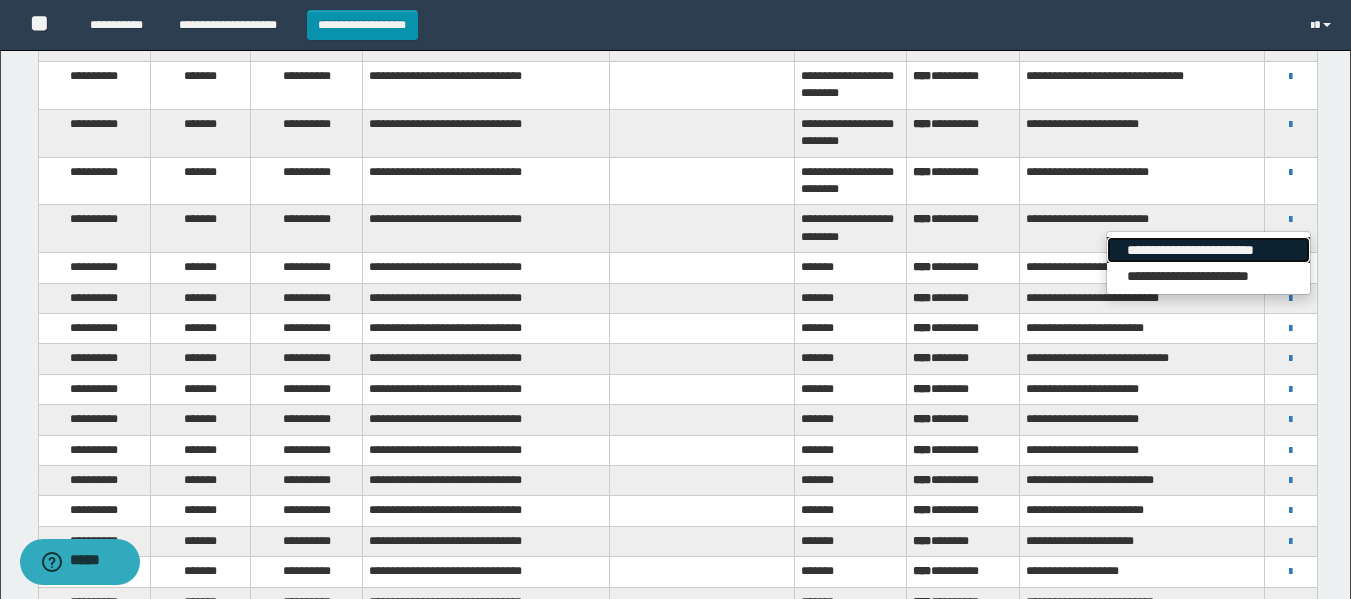 click on "**********" at bounding box center [1208, 250] 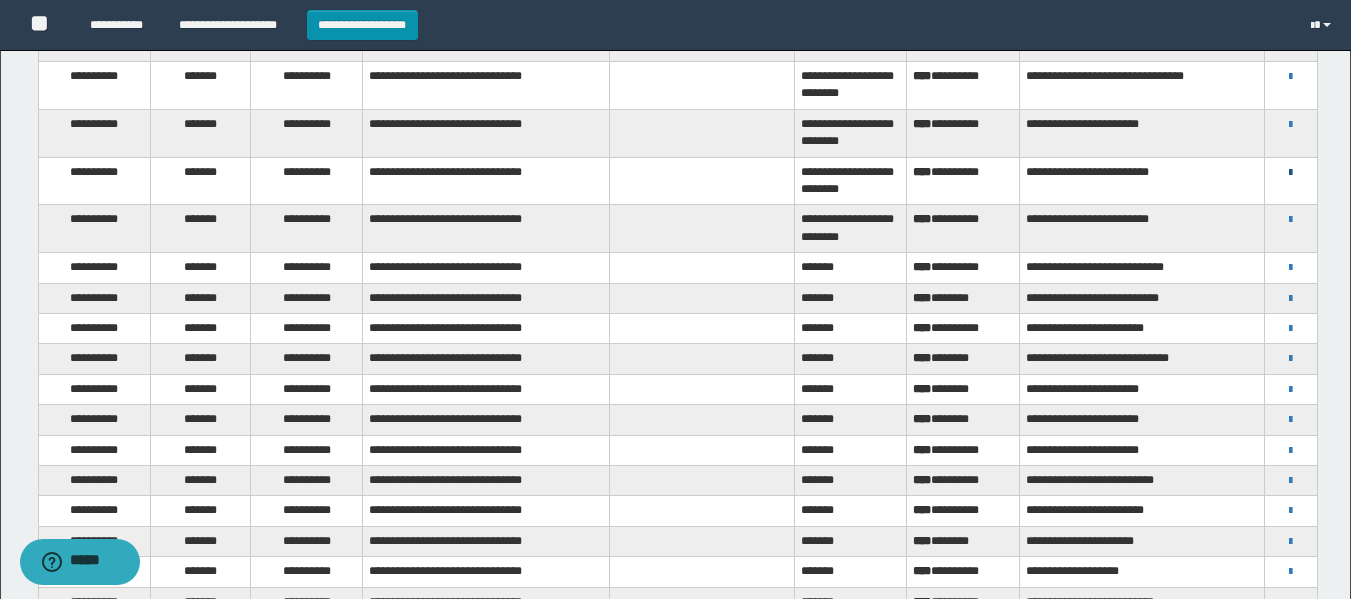 click at bounding box center [1290, 173] 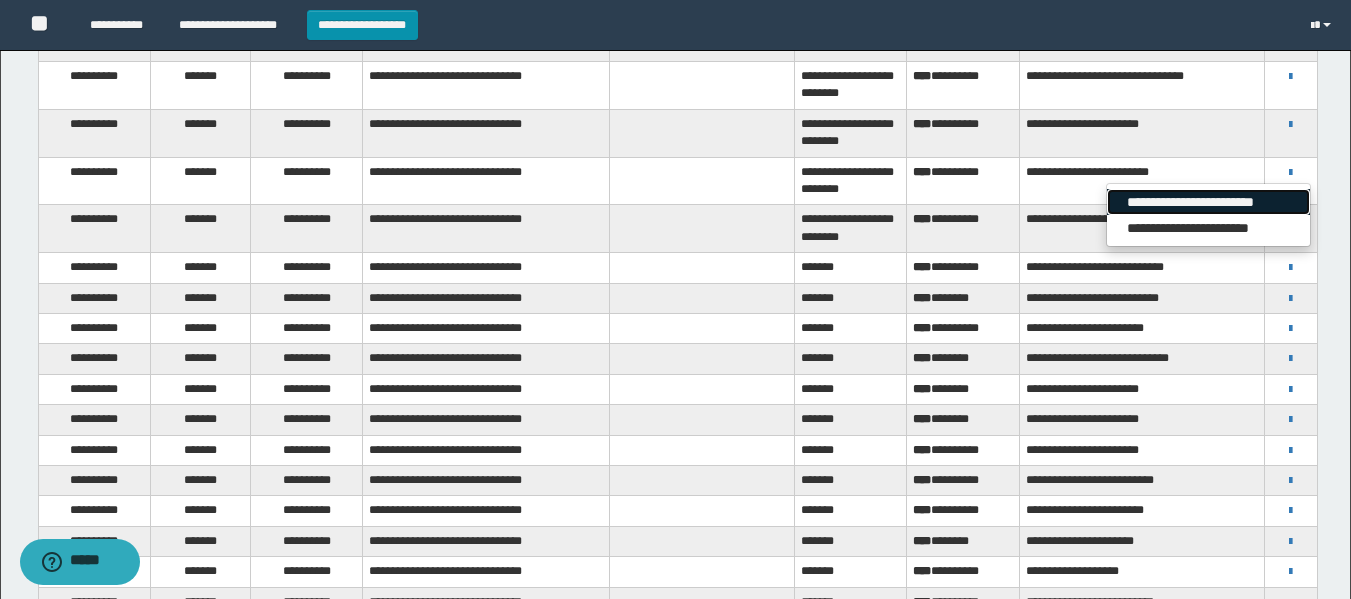 click on "**********" at bounding box center (1208, 202) 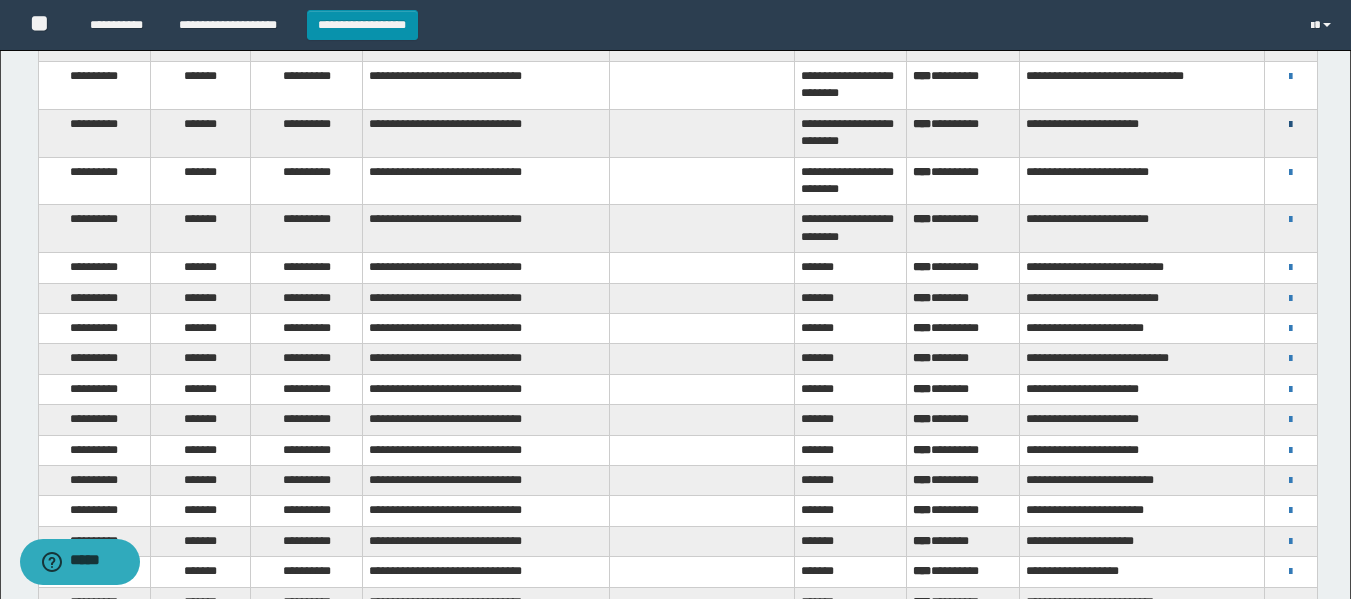 click at bounding box center (1290, 125) 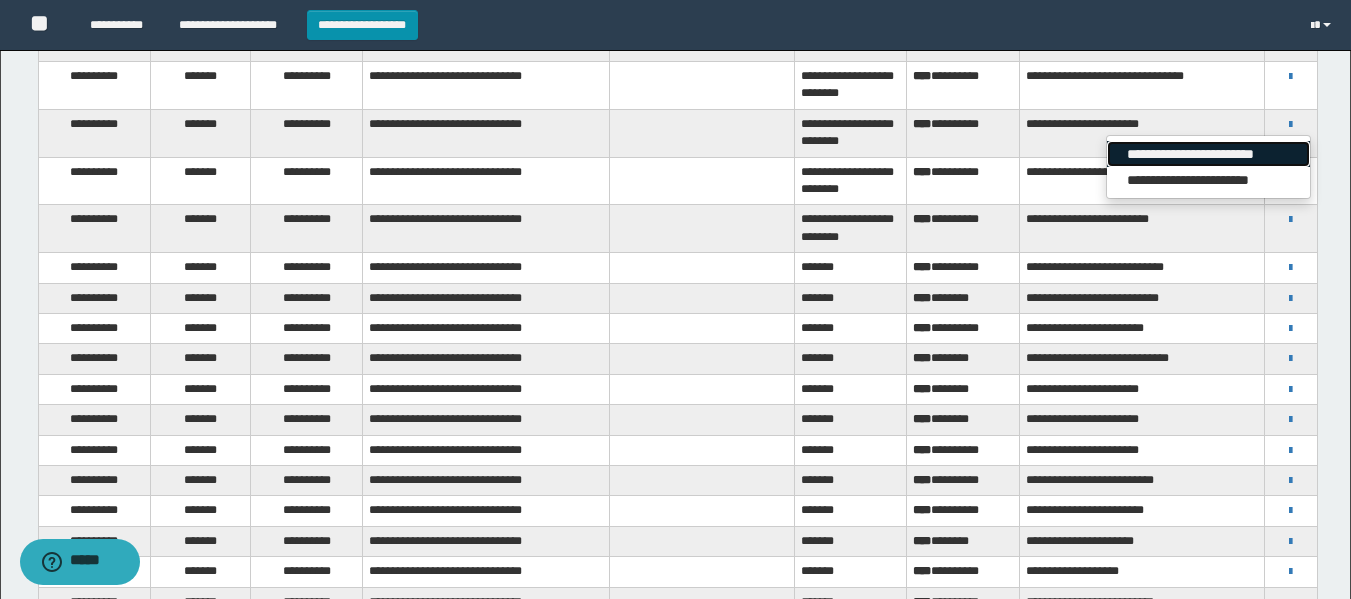 click on "**********" at bounding box center (1208, 154) 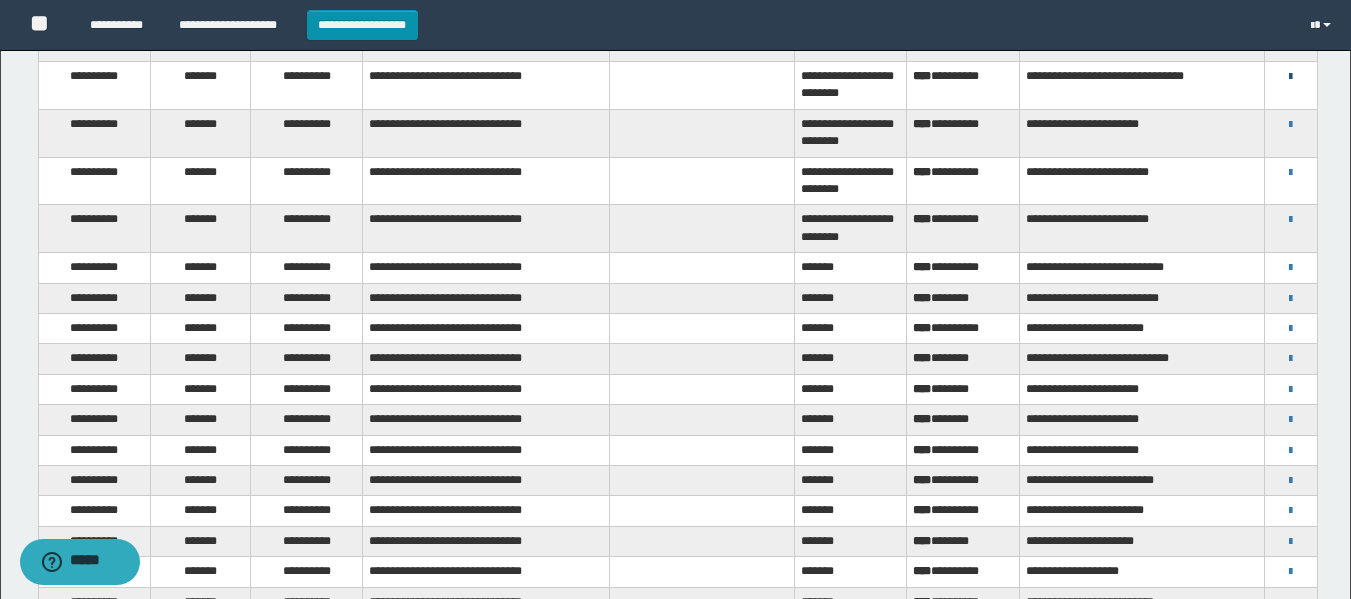 click at bounding box center (1290, 77) 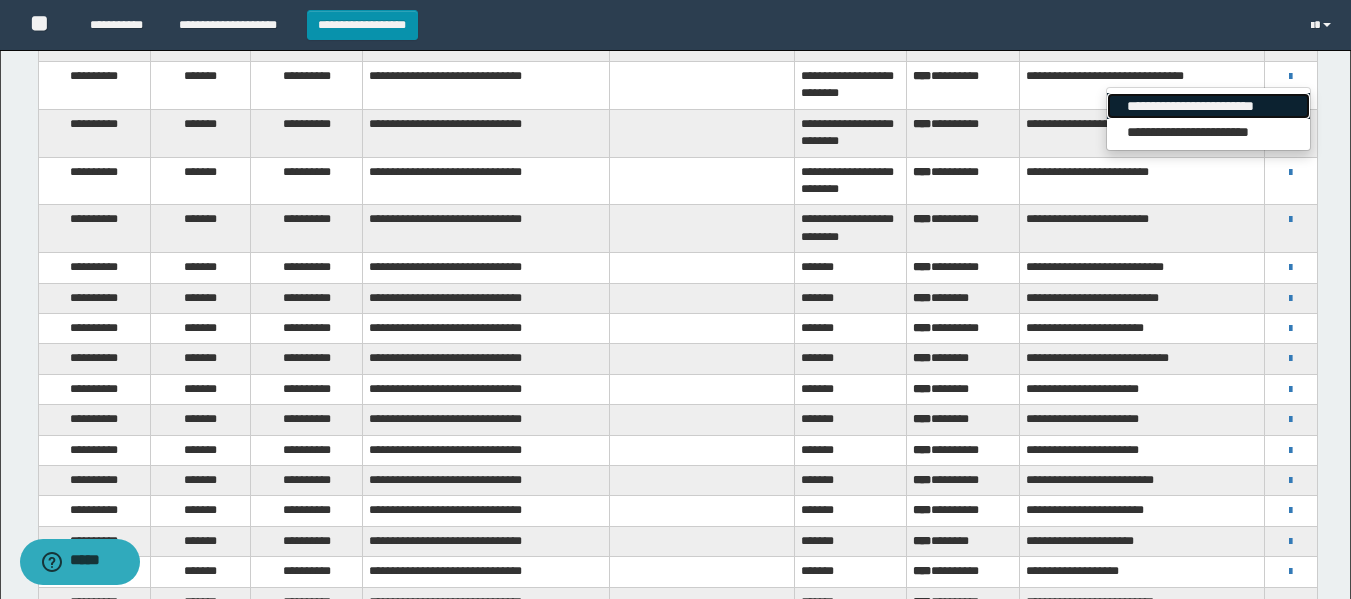click on "**********" at bounding box center [1208, 106] 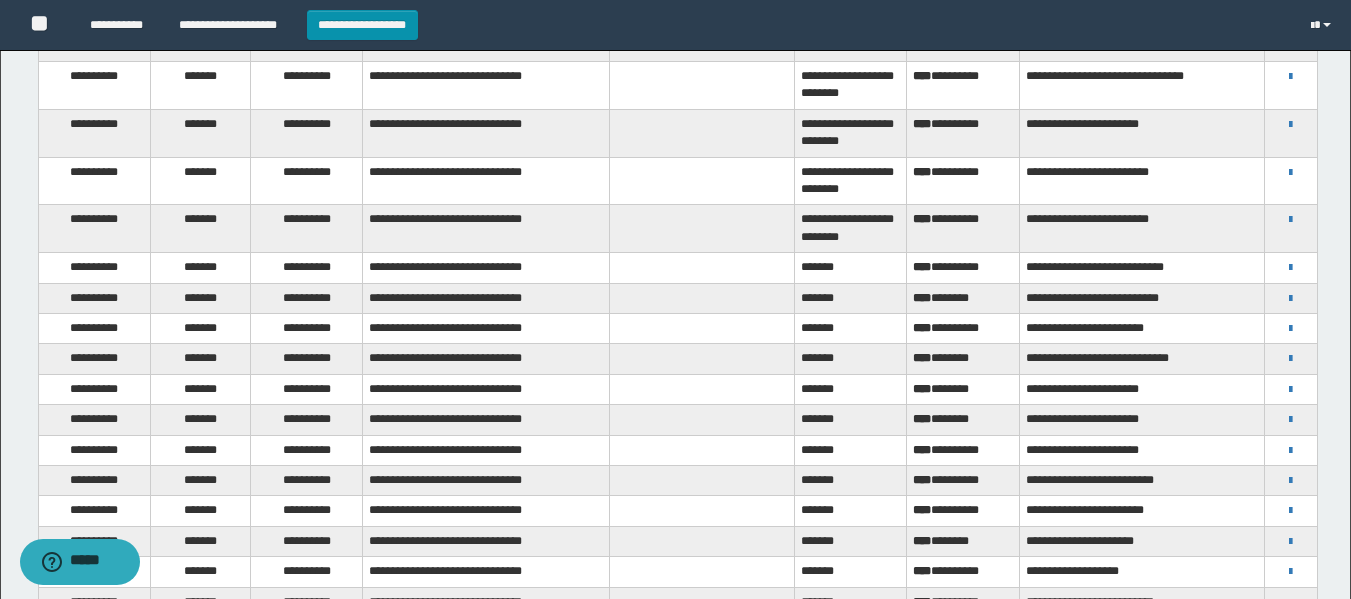 click on "**********" at bounding box center (675, 251) 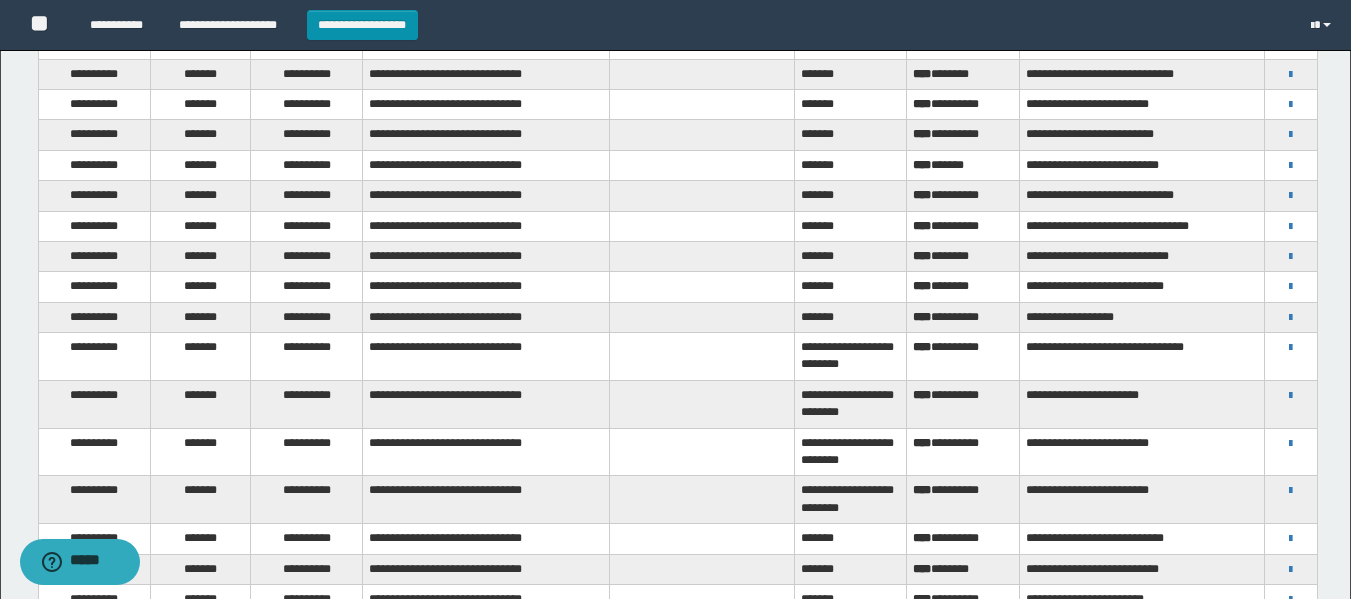 scroll, scrollTop: 463, scrollLeft: 0, axis: vertical 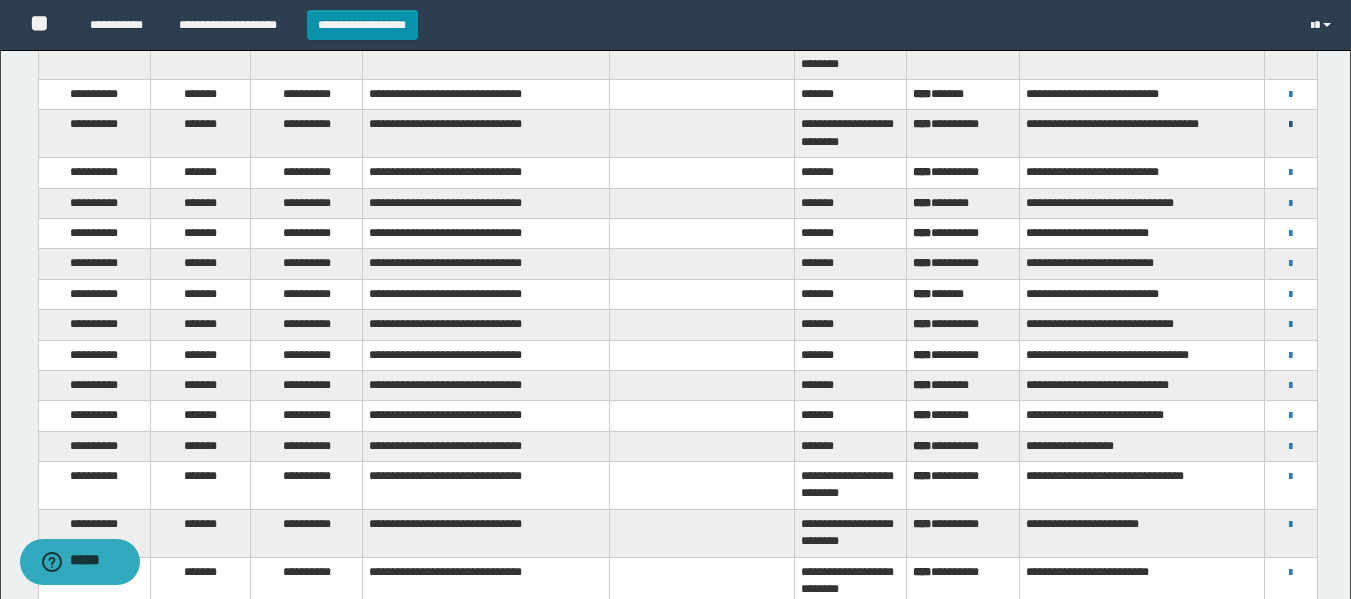 click at bounding box center (1290, 125) 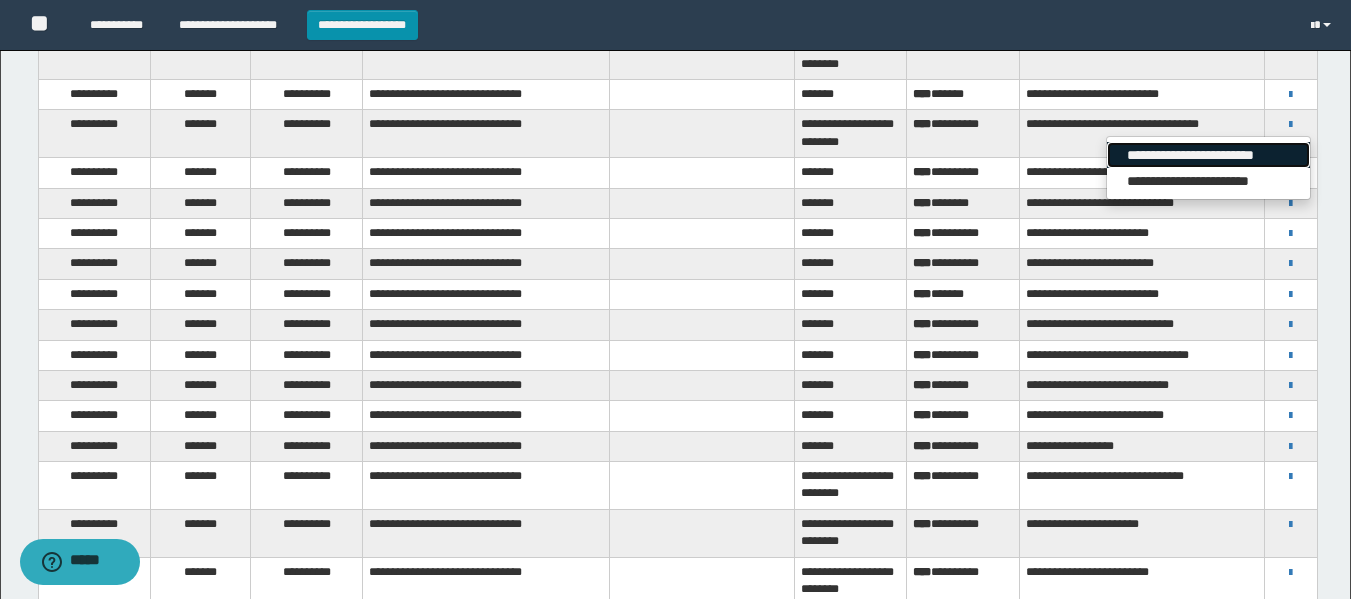 click on "**********" at bounding box center [1208, 155] 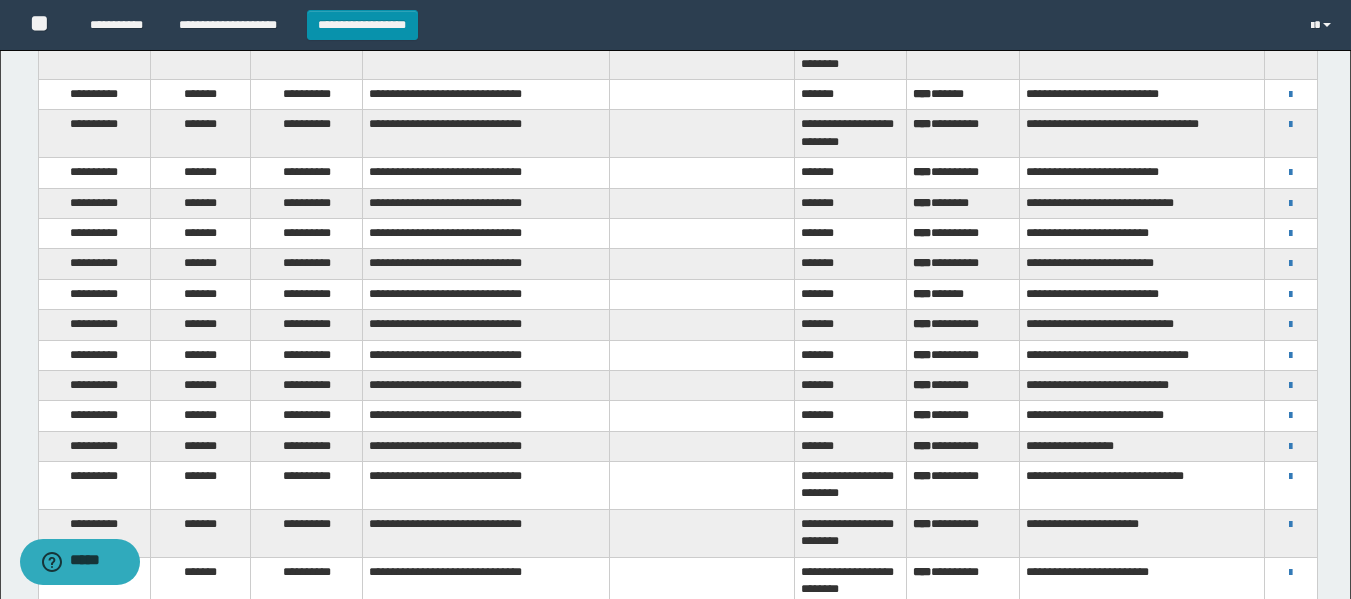 click at bounding box center (1290, 47) 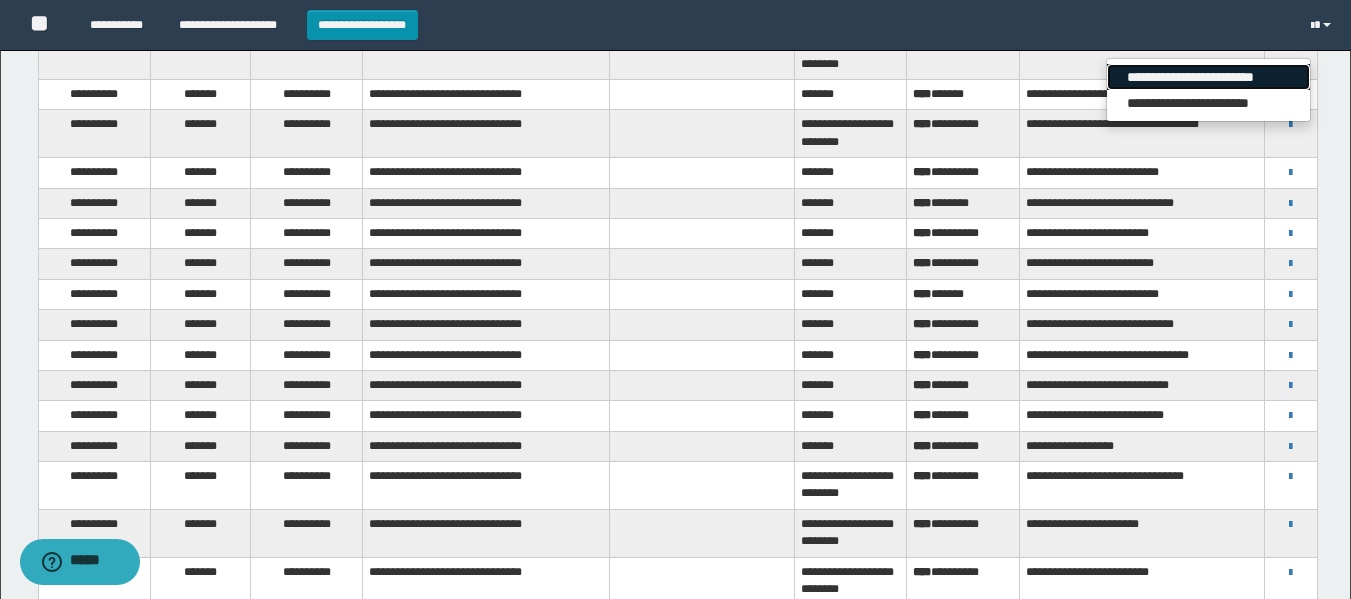 click on "**********" at bounding box center [1208, 77] 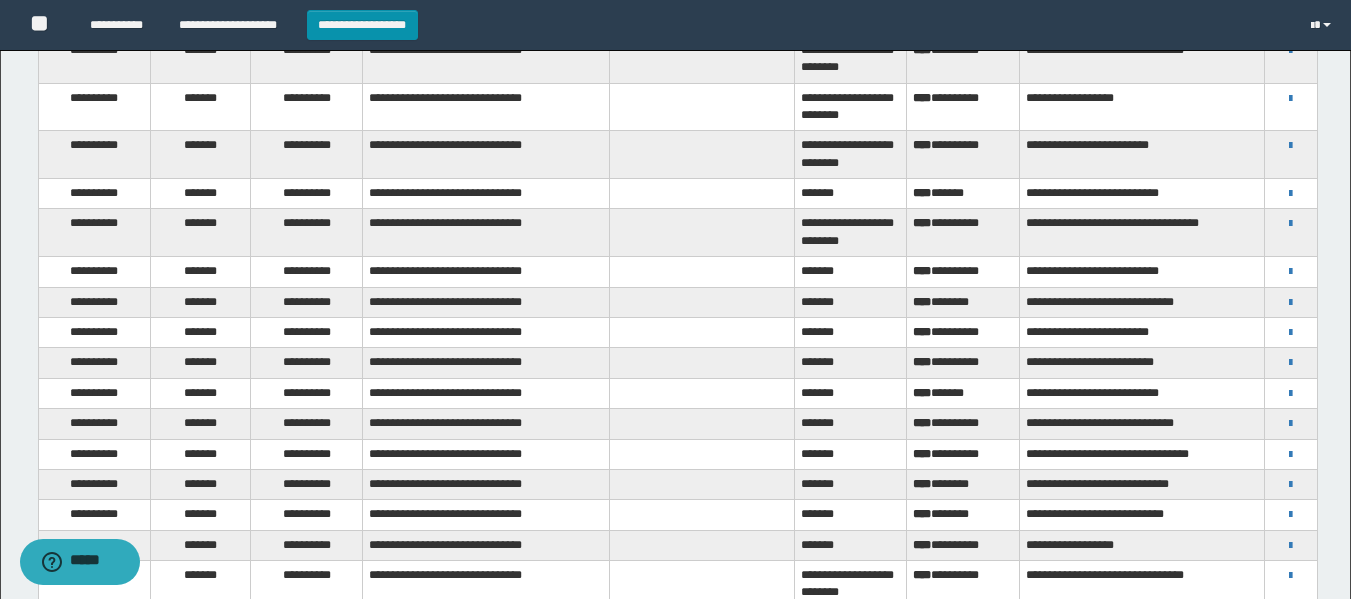 scroll, scrollTop: 363, scrollLeft: 0, axis: vertical 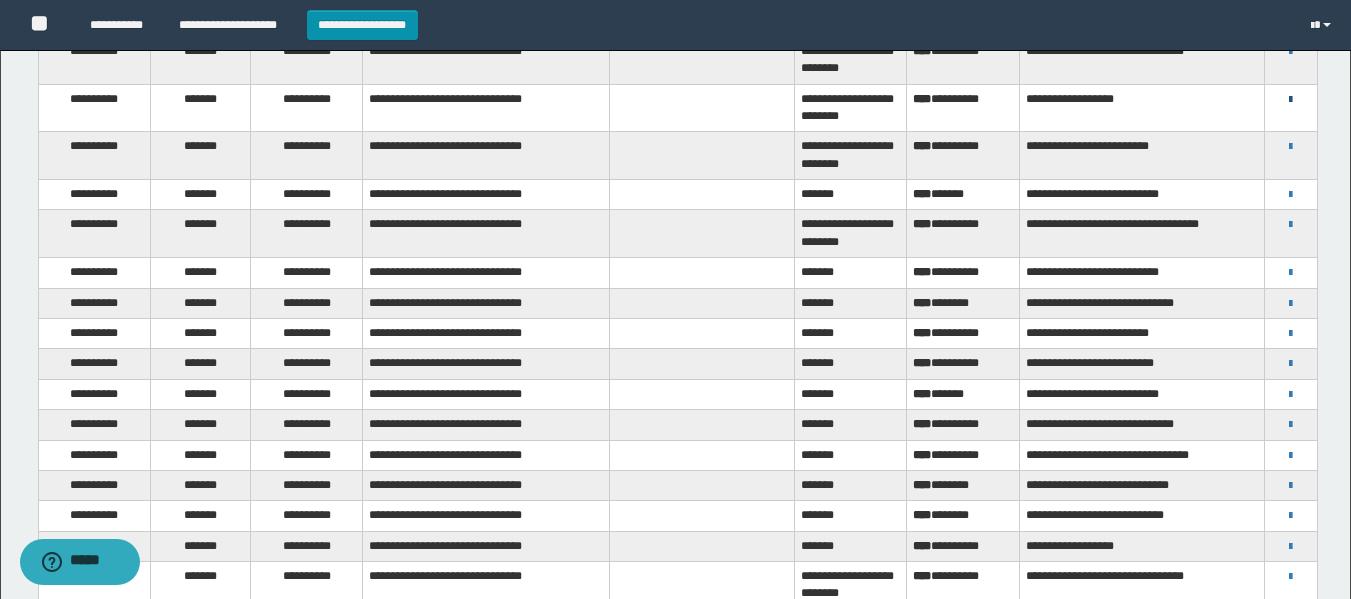 click at bounding box center (1290, 100) 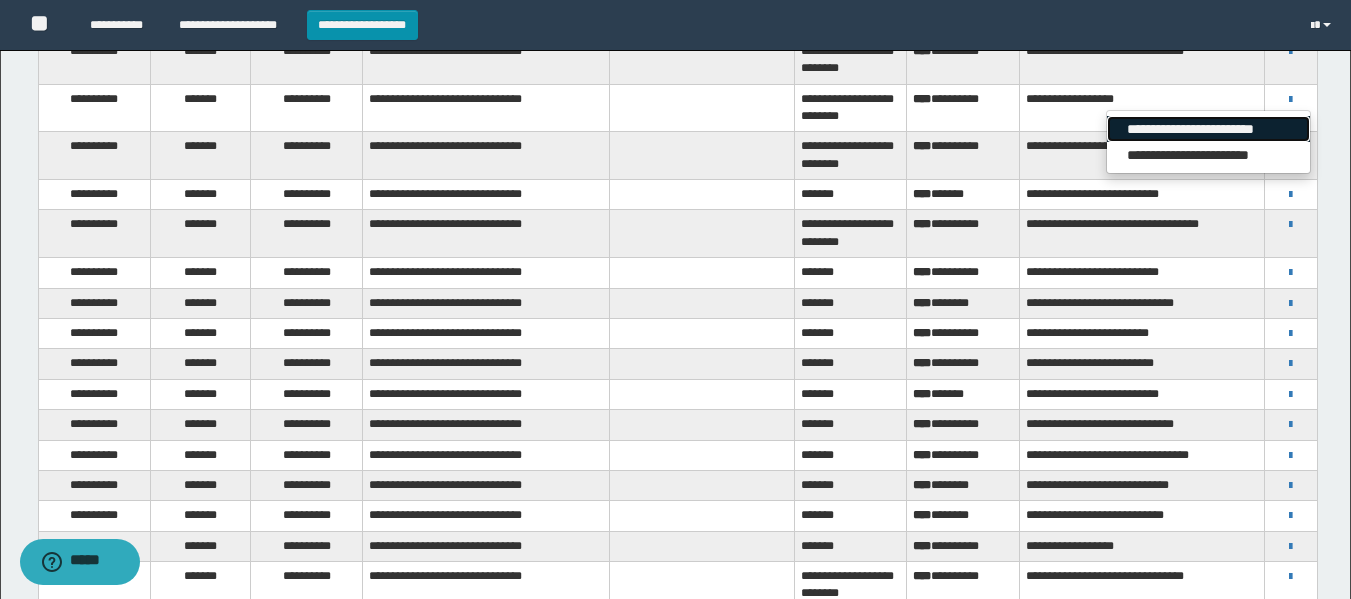 click on "**********" at bounding box center [1208, 129] 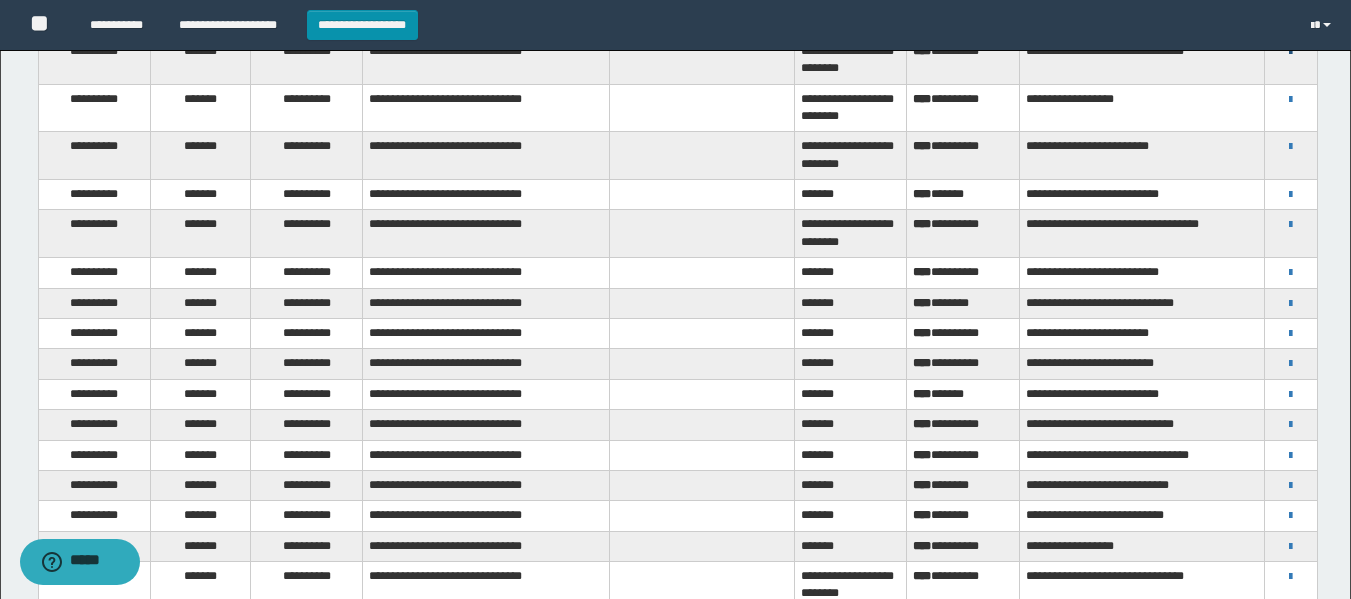 click at bounding box center [1290, 52] 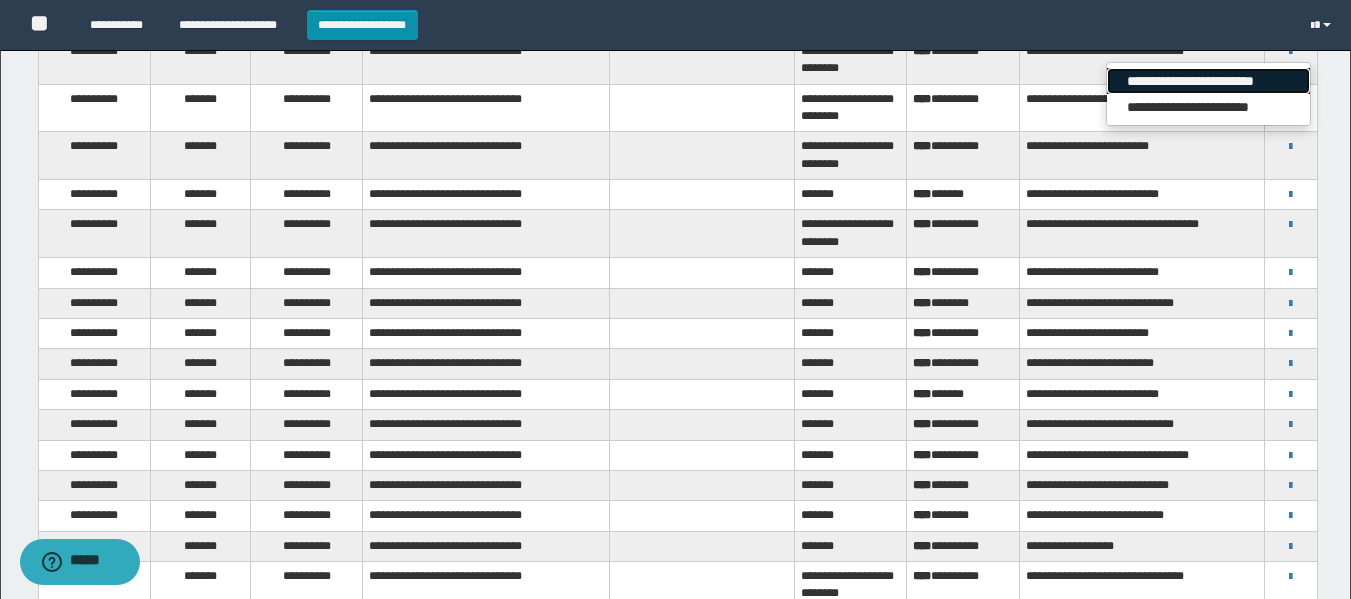 click on "**********" at bounding box center [1208, 81] 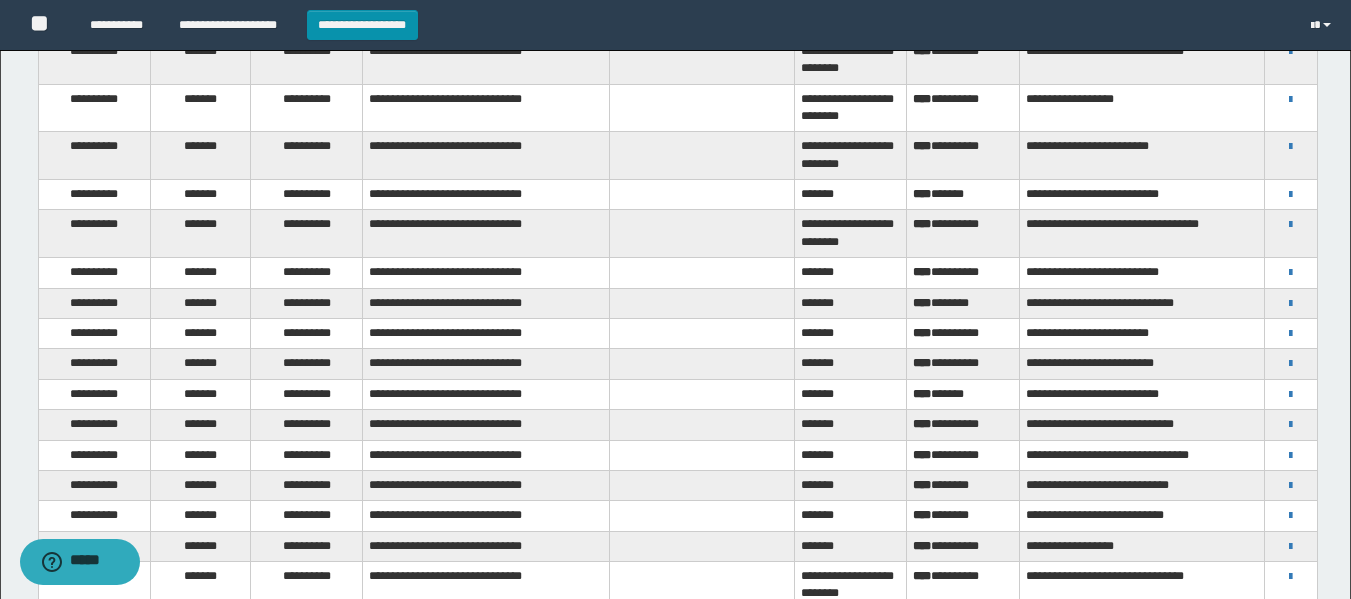 click on "**********" at bounding box center [675, 25] 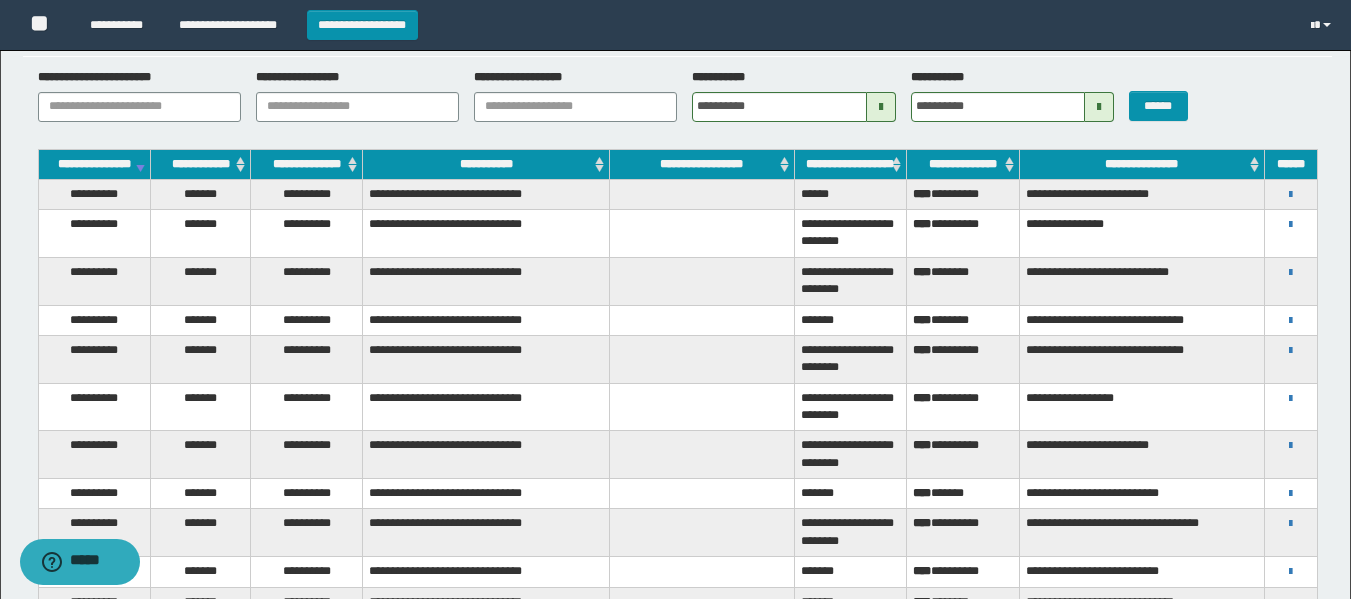 scroll, scrollTop: 63, scrollLeft: 0, axis: vertical 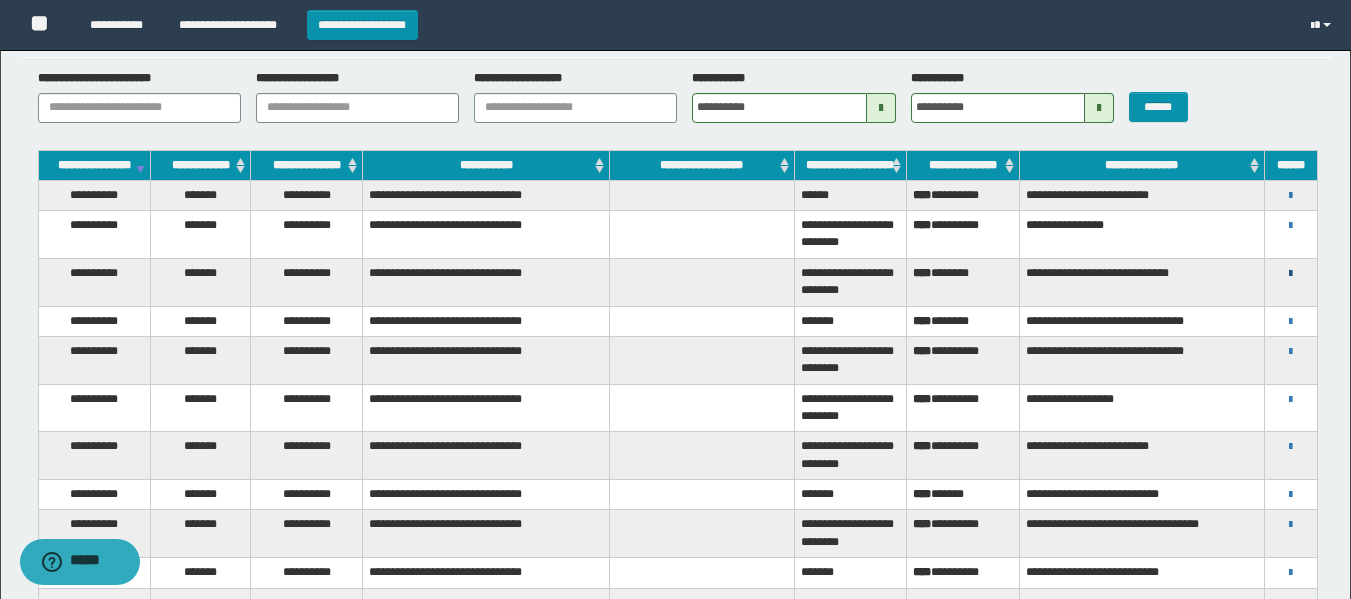 click at bounding box center (1290, 274) 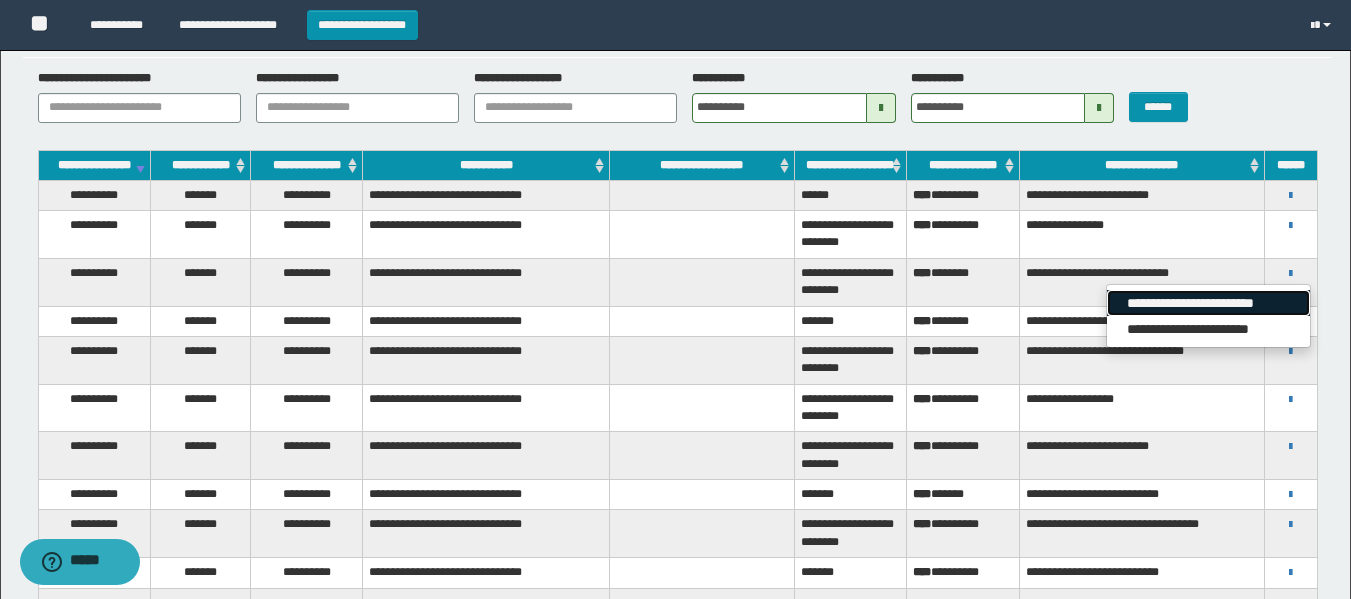 click on "**********" at bounding box center [1208, 303] 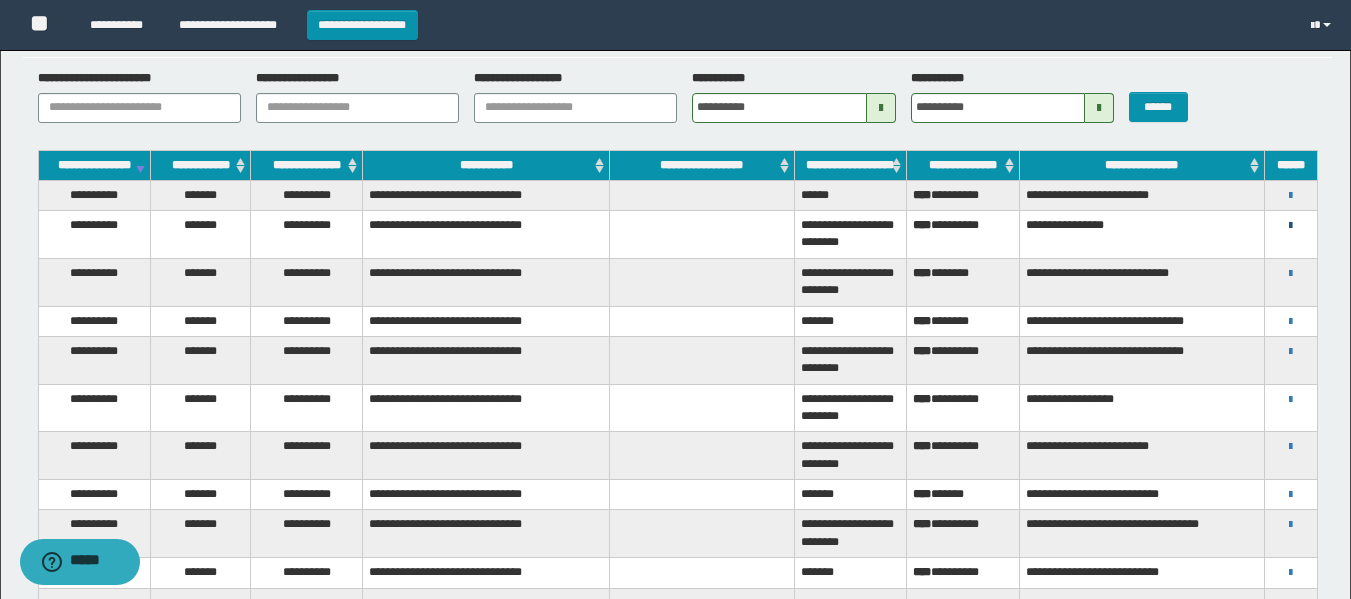 click at bounding box center (1290, 226) 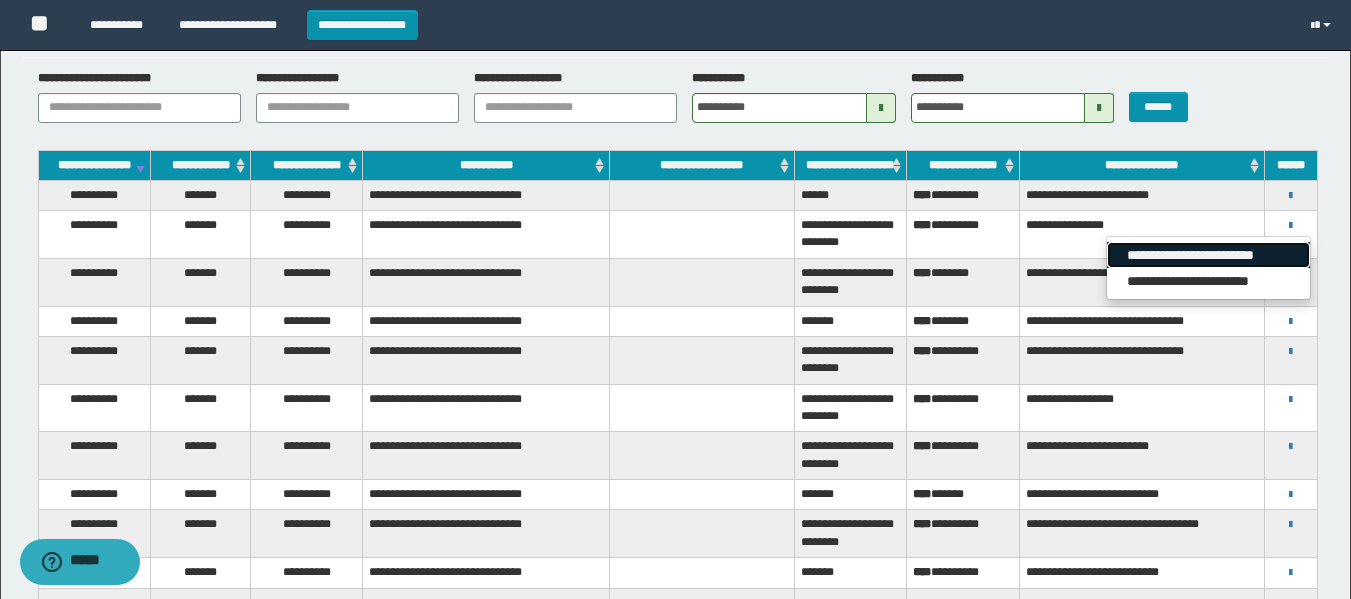 click on "**********" at bounding box center [1208, 255] 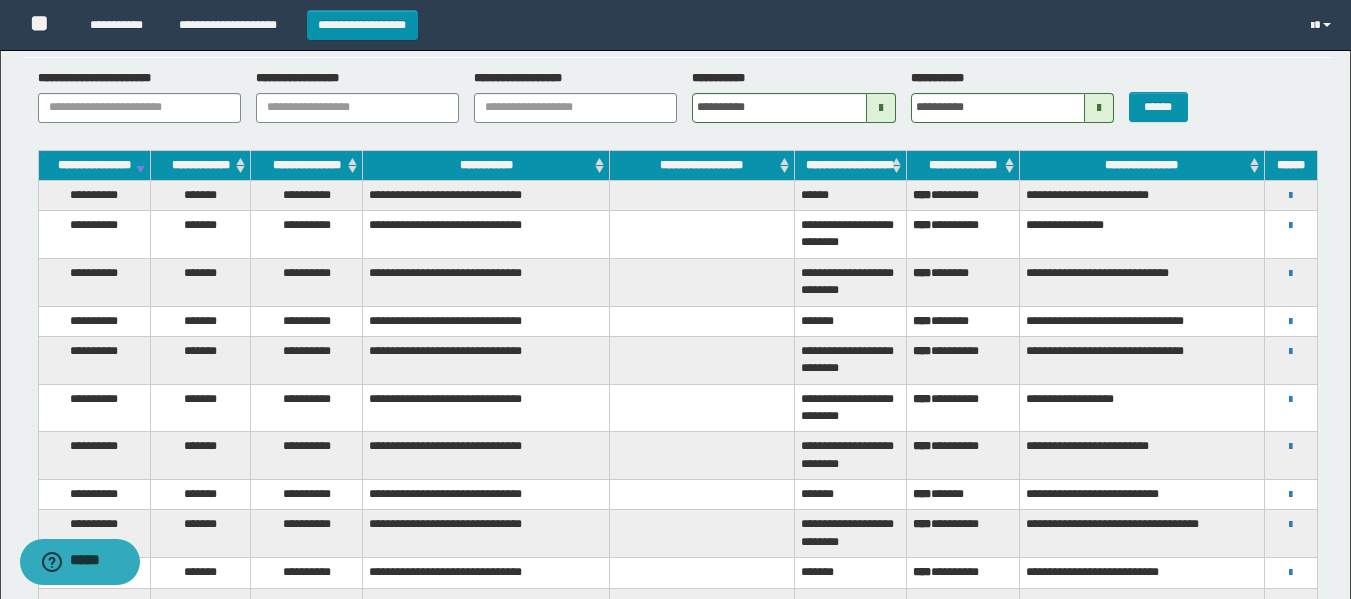 click on "**********" at bounding box center [675, 25] 